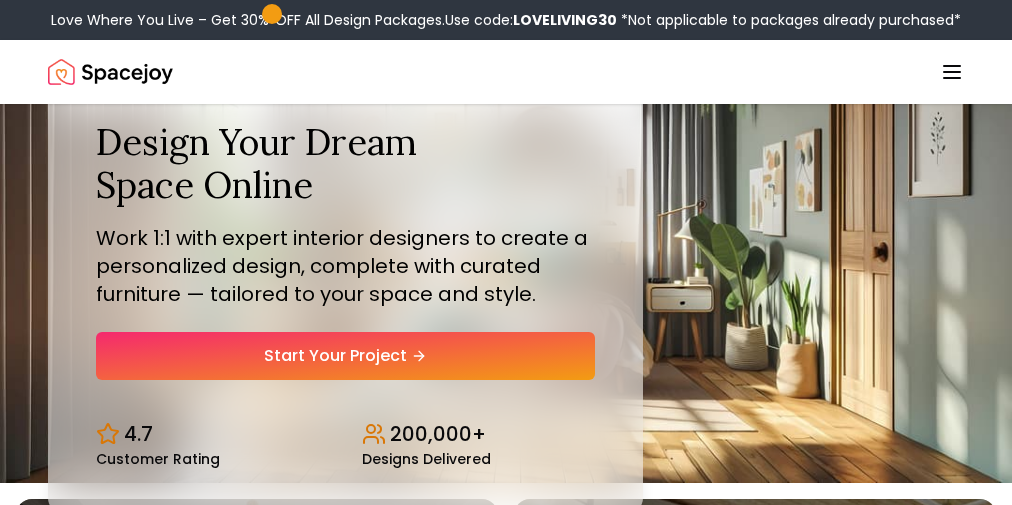 scroll, scrollTop: 0, scrollLeft: 0, axis: both 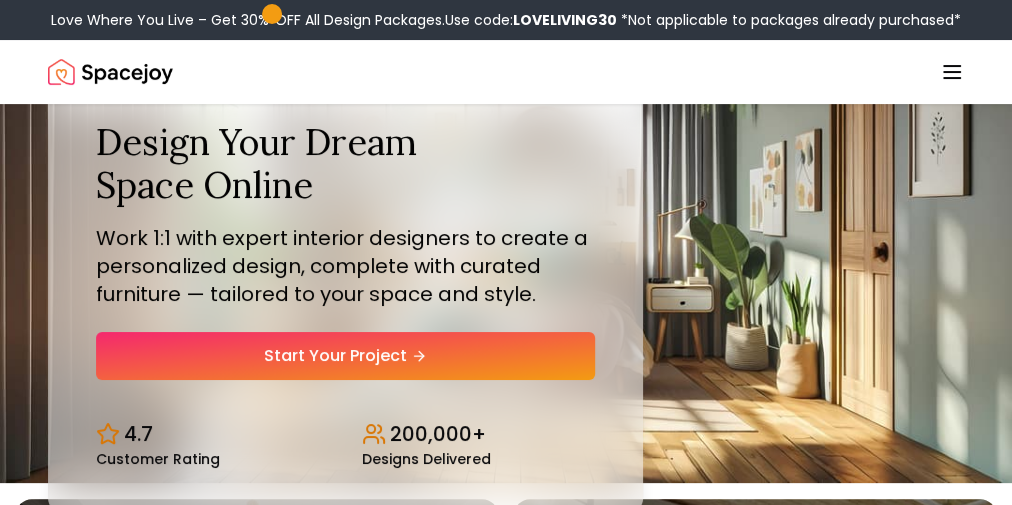 click 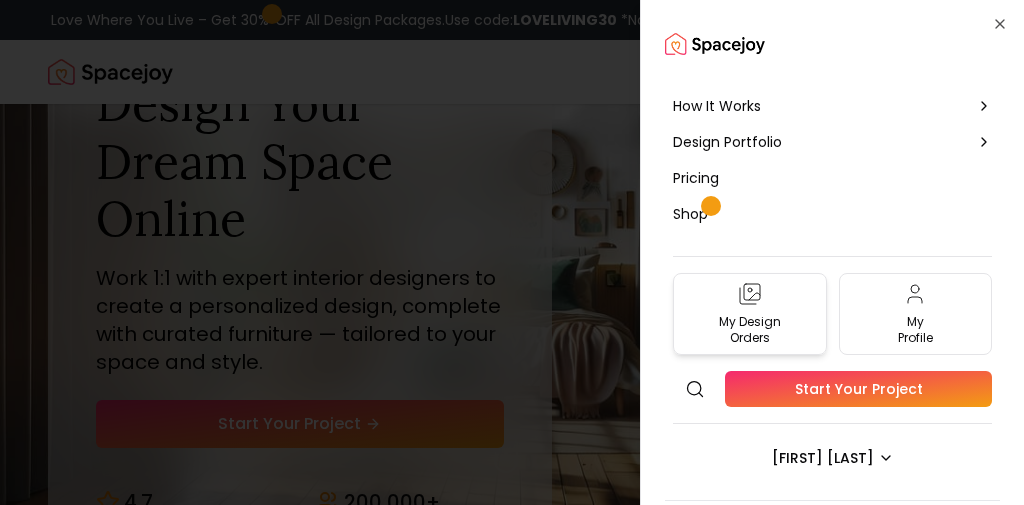 click on "My Design  Orders" at bounding box center (750, 330) 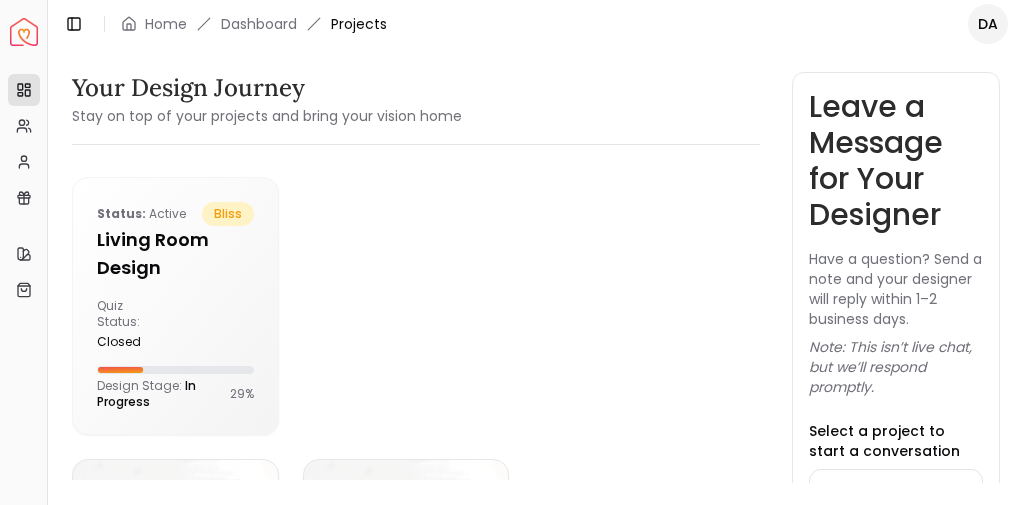 click on "Have a question? Send a note and your designer will reply within 1–2 business days." at bounding box center [896, 289] 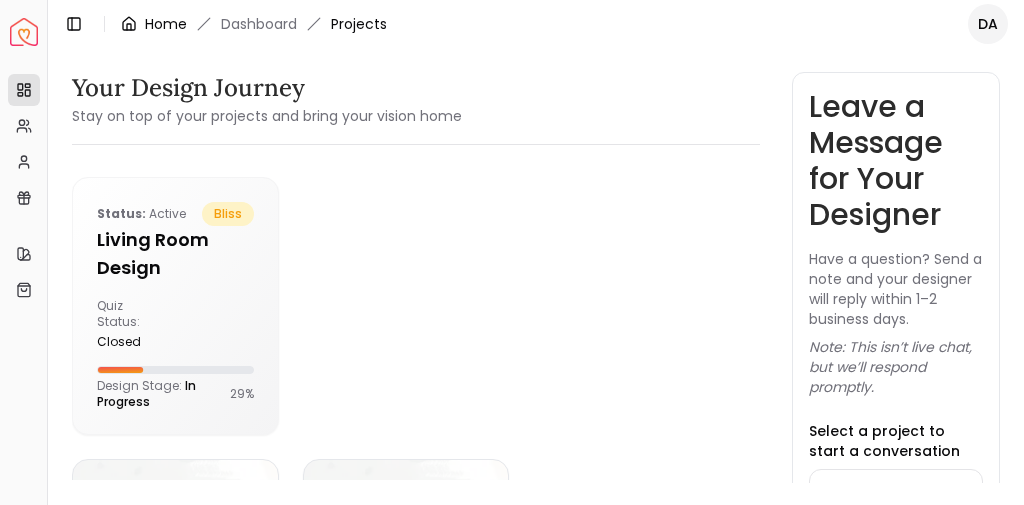 click on "Home" at bounding box center [166, 24] 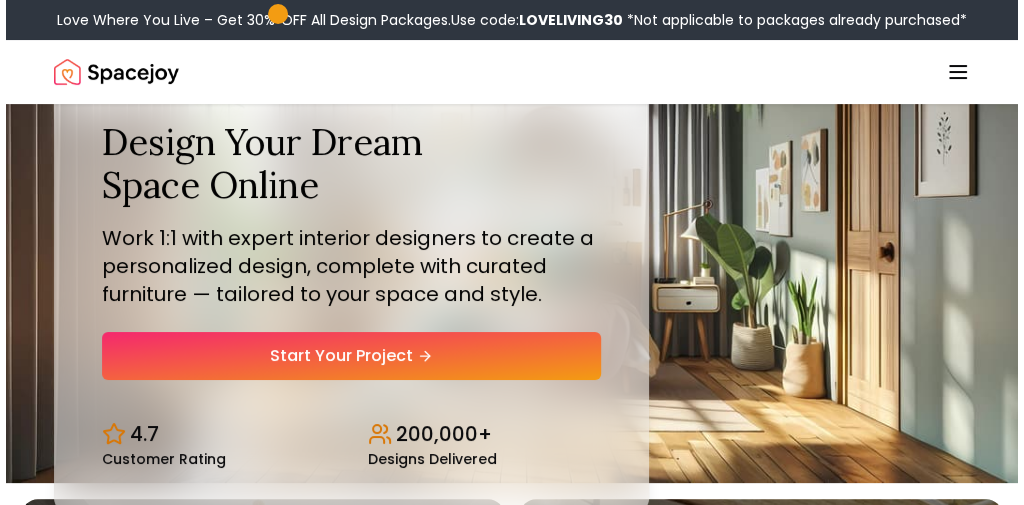 scroll, scrollTop: 441, scrollLeft: 0, axis: vertical 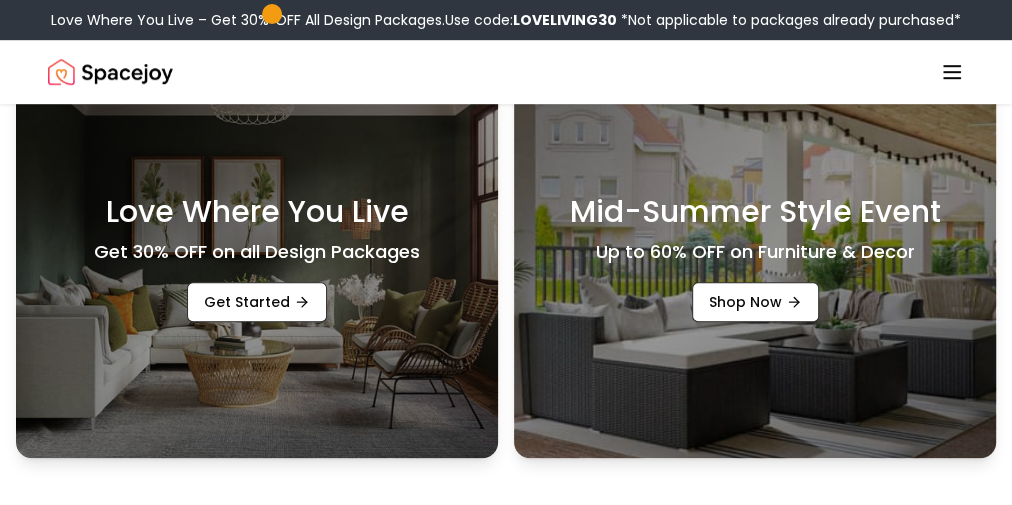 click 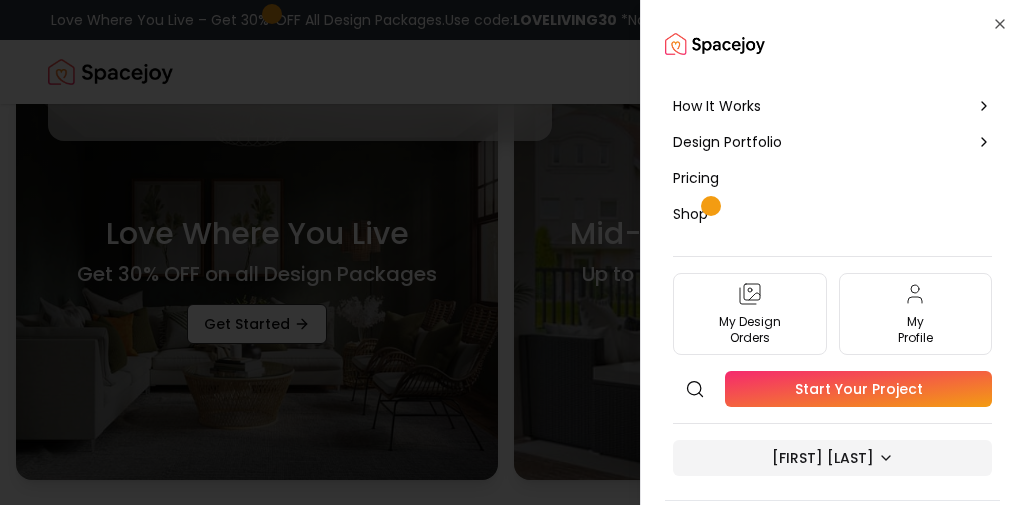 click on "Love Where You Live – Get 30% OFF All Design Packages.  Use code:  LOVELIVING30   *Not applicable to packages already purchased* Spacejoy How It Works   Design Portfolio   Pricing Shop Search Start Your Project   Dana McDonald Design Your Dream Space Online Work 1:1 with expert interior designers to create a personalized design, complete with curated furniture — tailored to your space and style. Start Your Project   4.7 Customer Rating 200,000+ Designs Delivered Design Your Dream Space Online Work 1:1 with expert interior designers to create a personalized design, complete with curated furniture — tailored to your space and style. Start Your Project   4.7 Customer Rating 200,000+ Designs Delivered Love Where You Live Get 30% OFF on all Design Packages Get Started   Mid-Summer Style Event Up to 60% OFF on Furniture & Decor Shop Now   Get Matched with Expert Interior Designers Online! Maria Castillero Designer Angela Amore Designer Tina Martidelcampo Designer Christina Manzo Designer Hannah James Designer" at bounding box center (506, 5203) 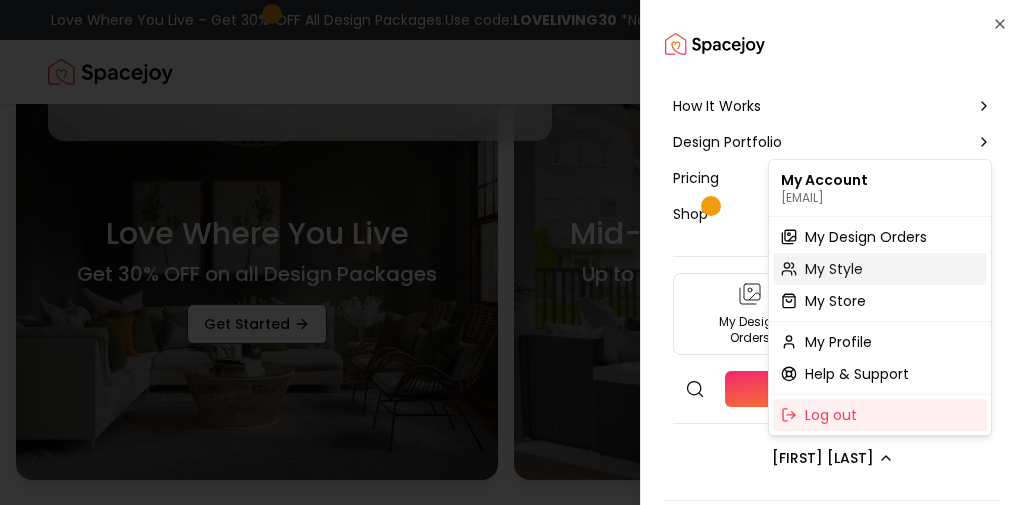 click on "My Style" at bounding box center (834, 269) 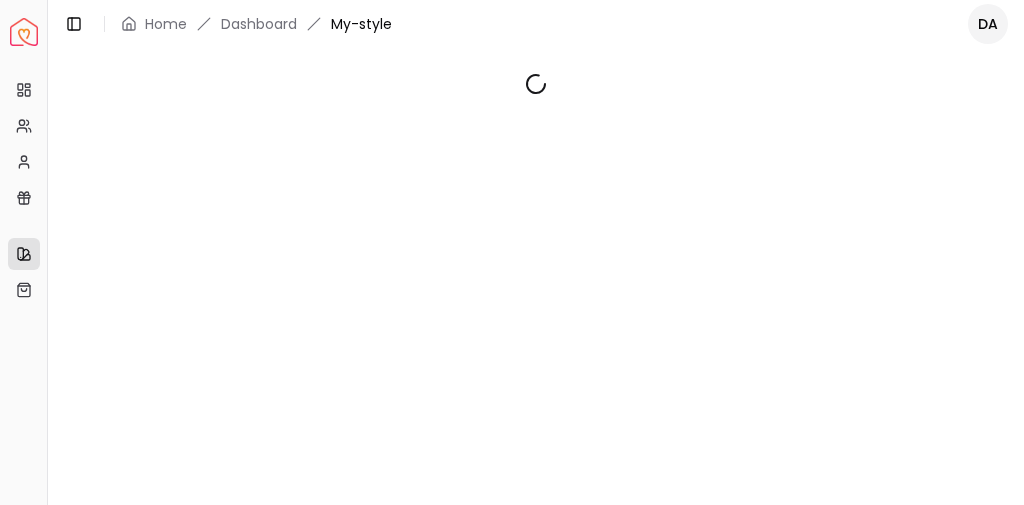 scroll, scrollTop: 0, scrollLeft: 0, axis: both 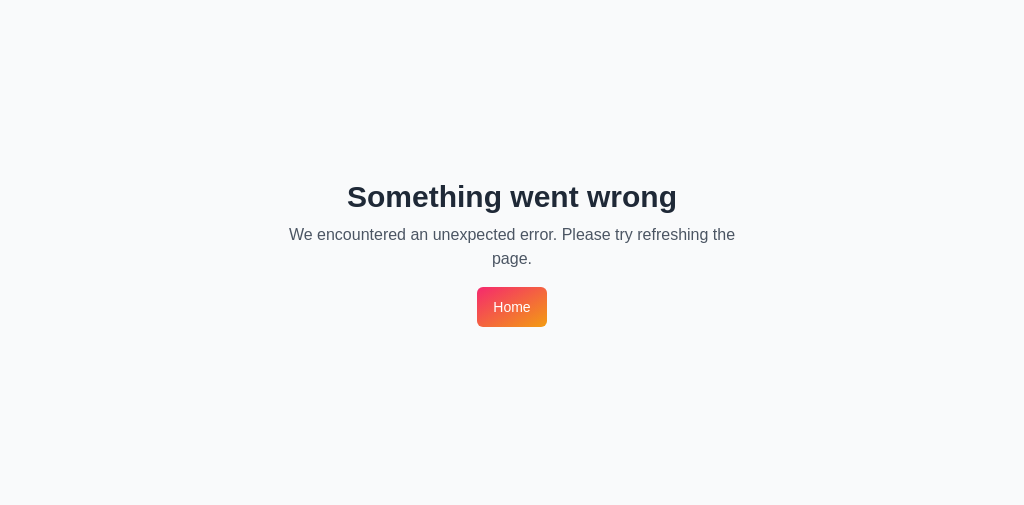 click on "Home" at bounding box center (511, 307) 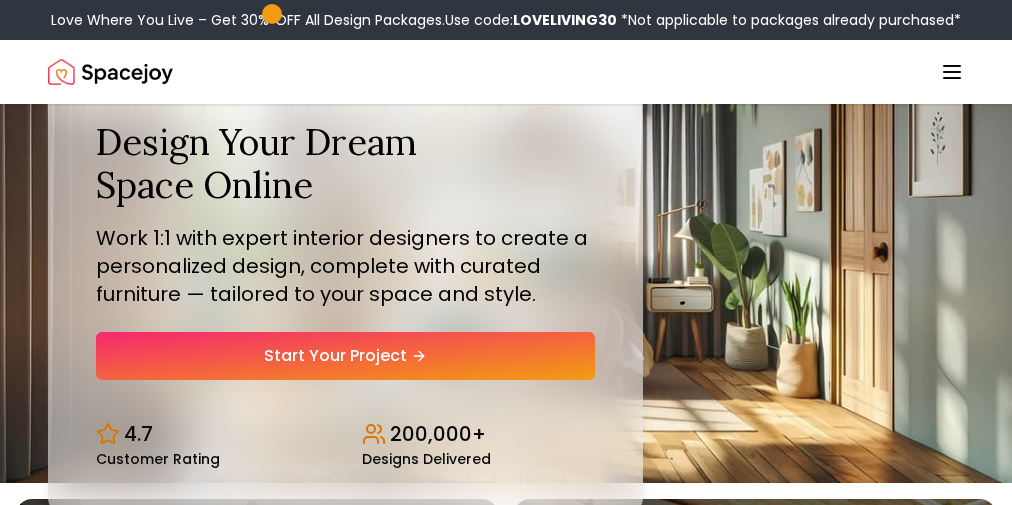 scroll, scrollTop: 0, scrollLeft: 0, axis: both 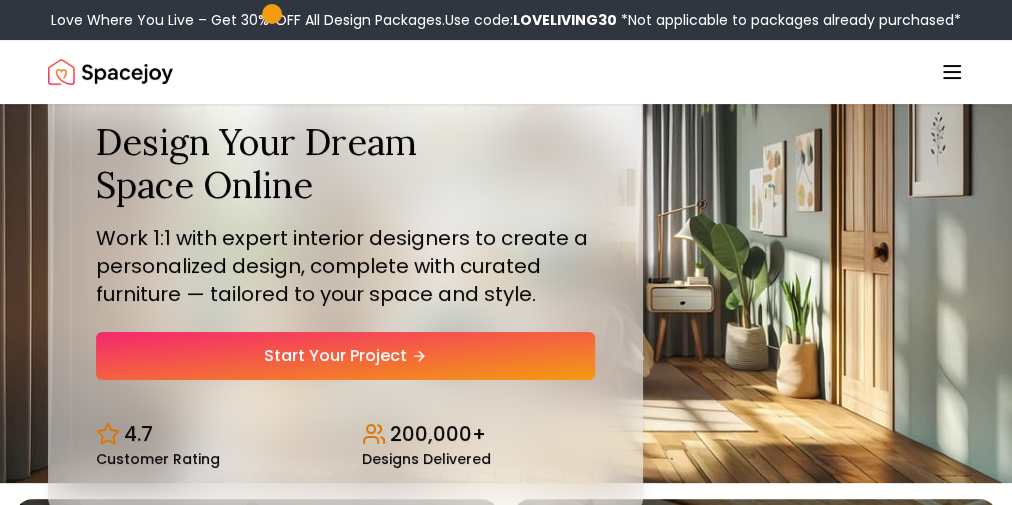 click 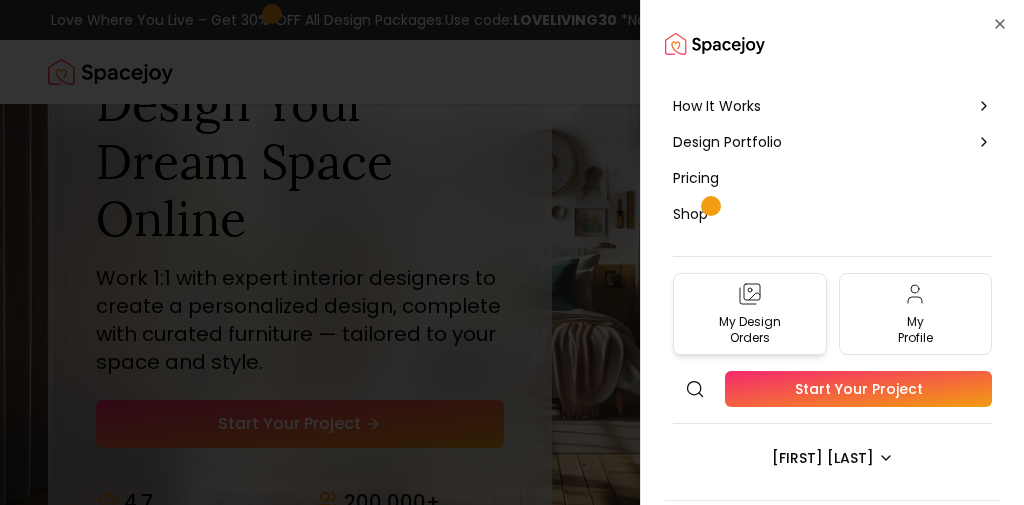 click on "My Design  Orders" at bounding box center [750, 314] 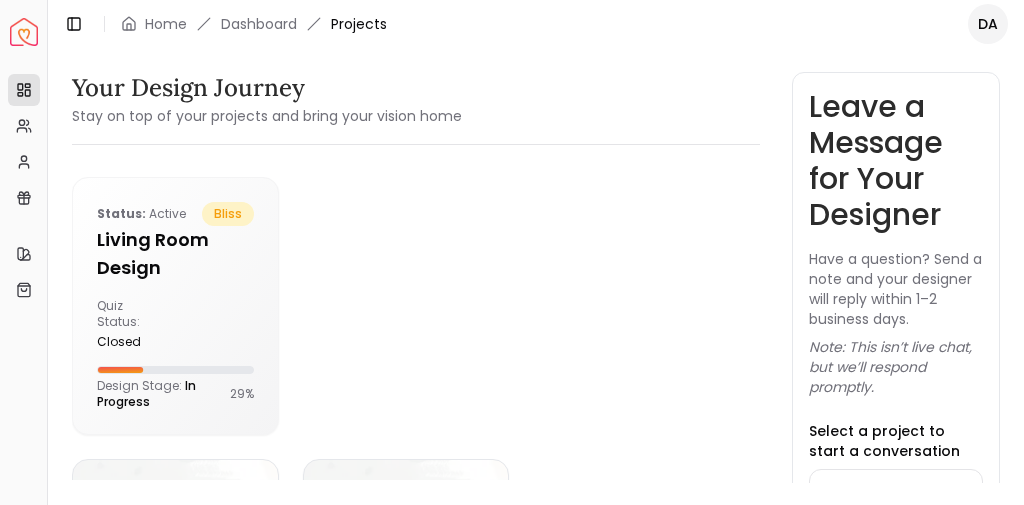 click on "Have a question? Send a note and your designer will reply within 1–2 business days." at bounding box center [896, 289] 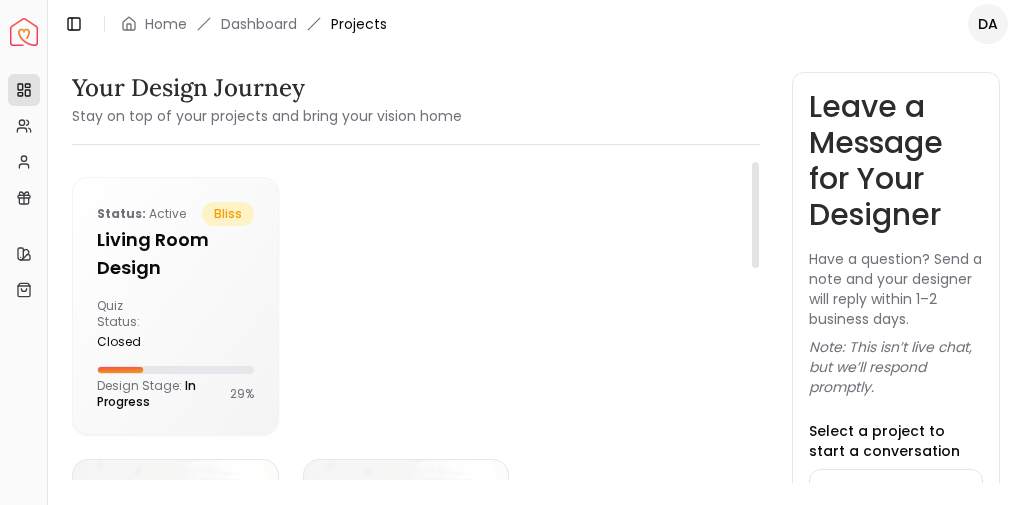 click at bounding box center (521, 306) 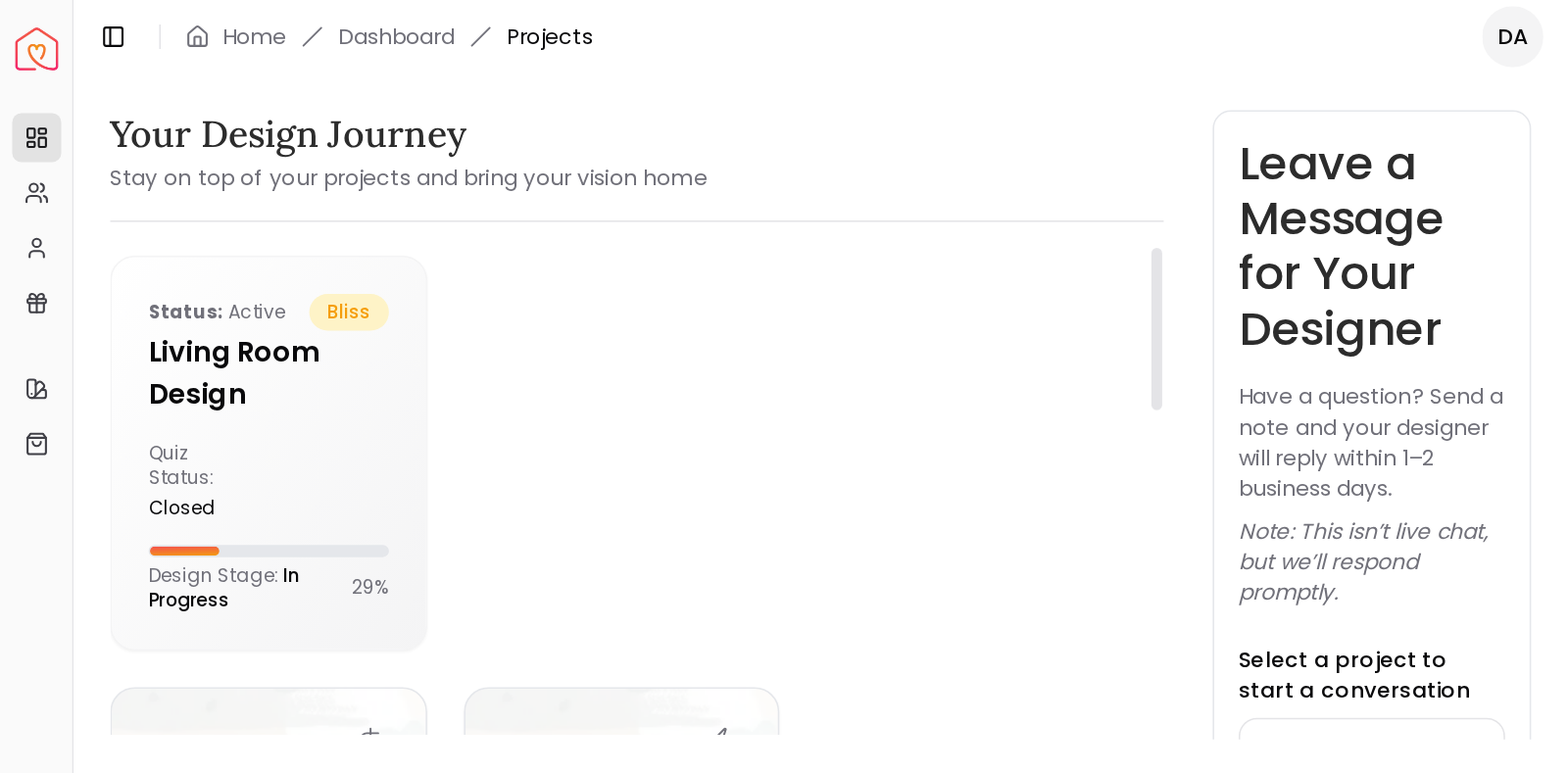 scroll, scrollTop: 0, scrollLeft: 0, axis: both 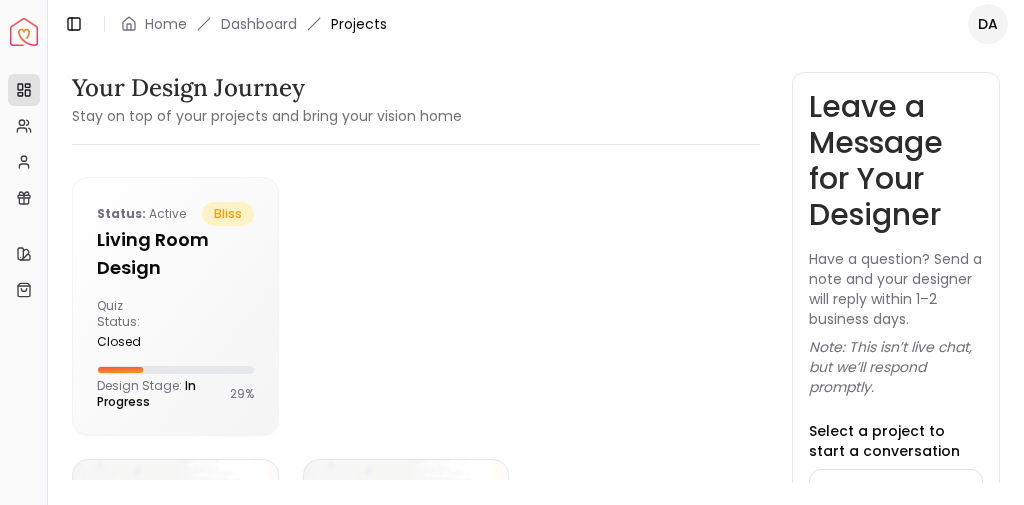 click on "Have a question? Send a note and your designer will reply within 1–2 business days." at bounding box center (896, 289) 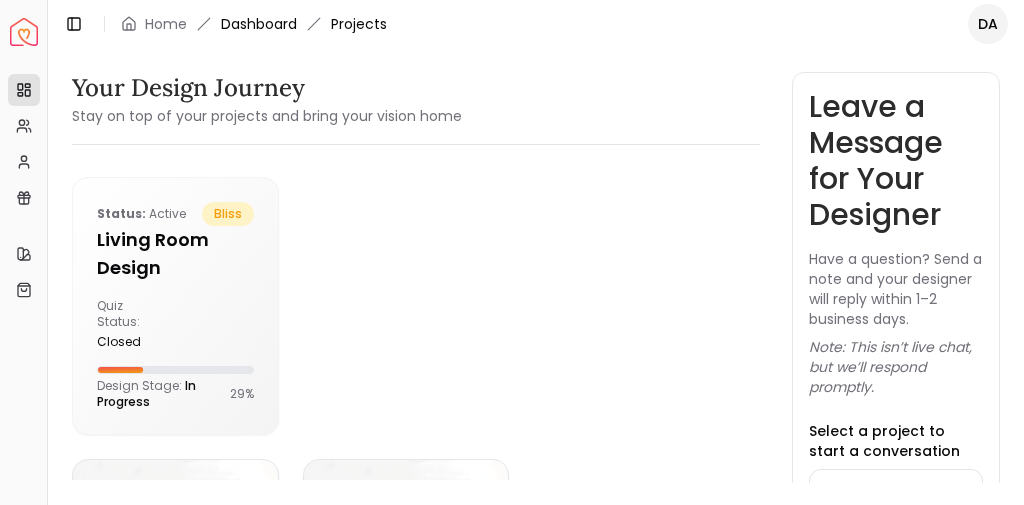 click on "Dashboard" at bounding box center [259, 24] 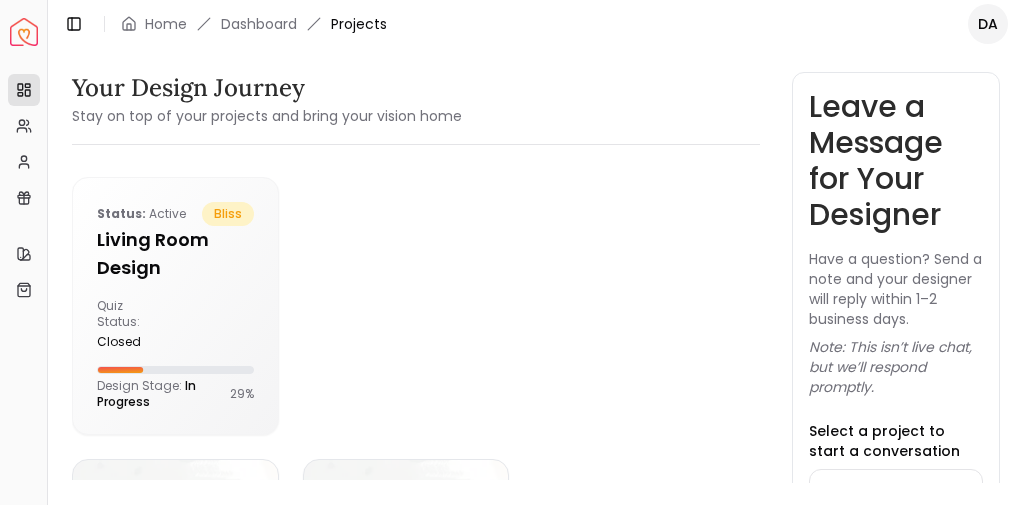 click on "Leave a Message for Your Designer" at bounding box center (896, 161) 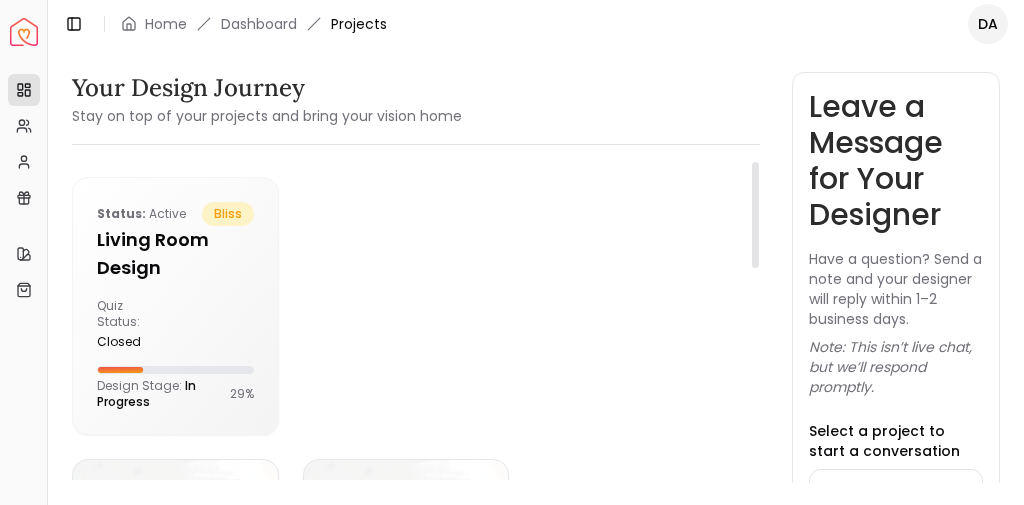 click at bounding box center [521, 306] 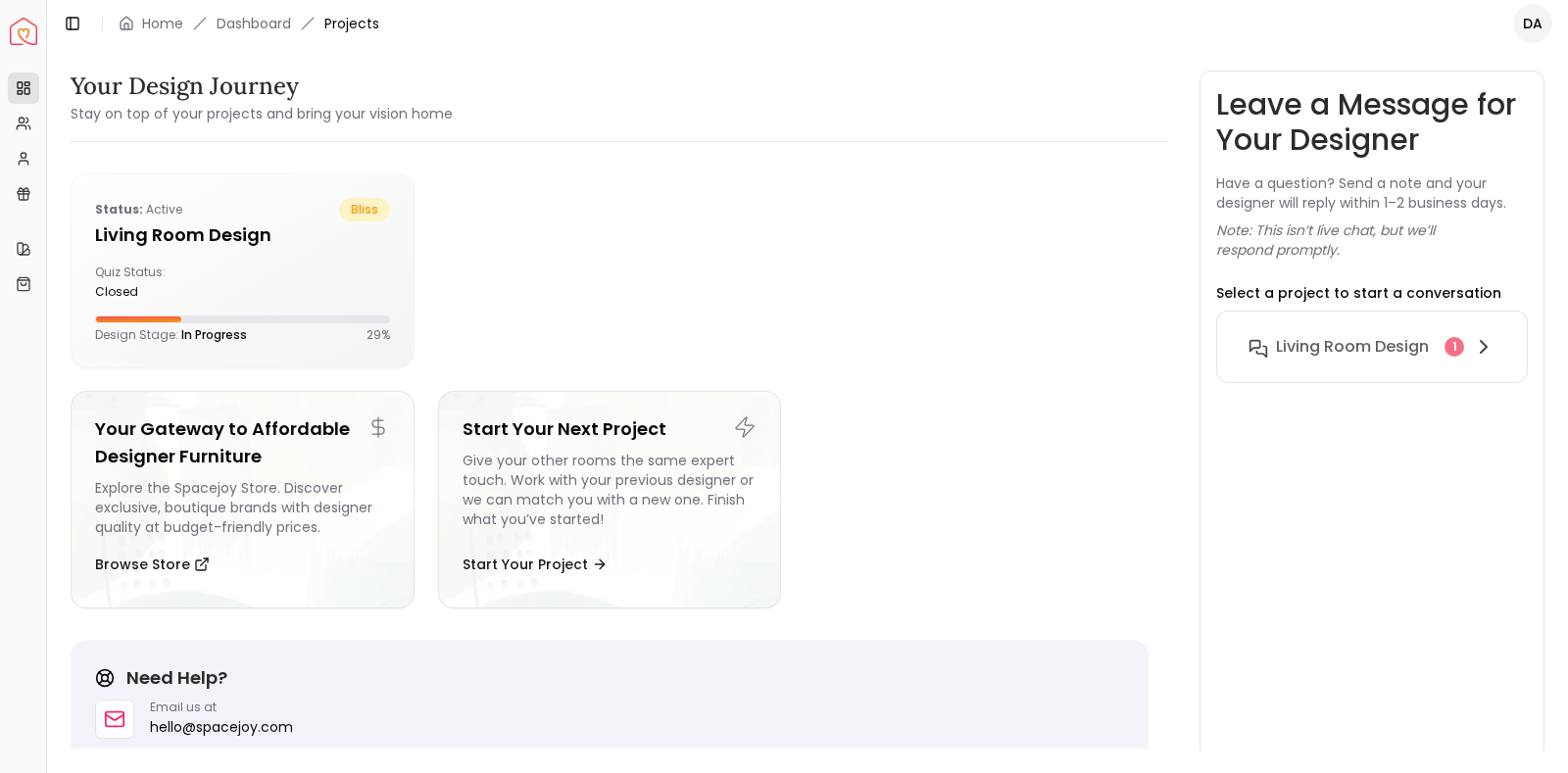 drag, startPoint x: 920, startPoint y: 8, endPoint x: 961, endPoint y: 338, distance: 332.53722 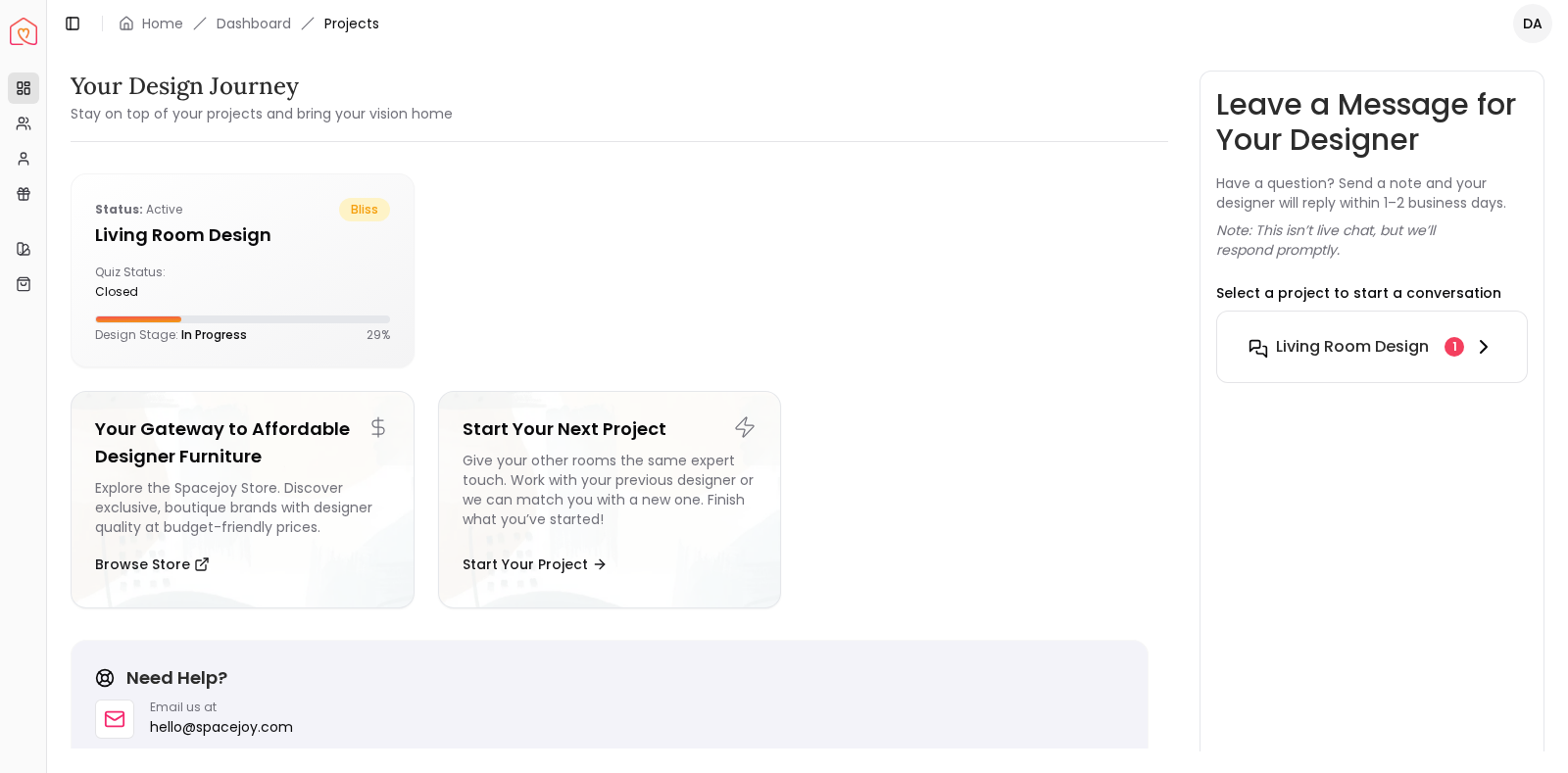 click on "Living Room design" at bounding box center (1352, 347) 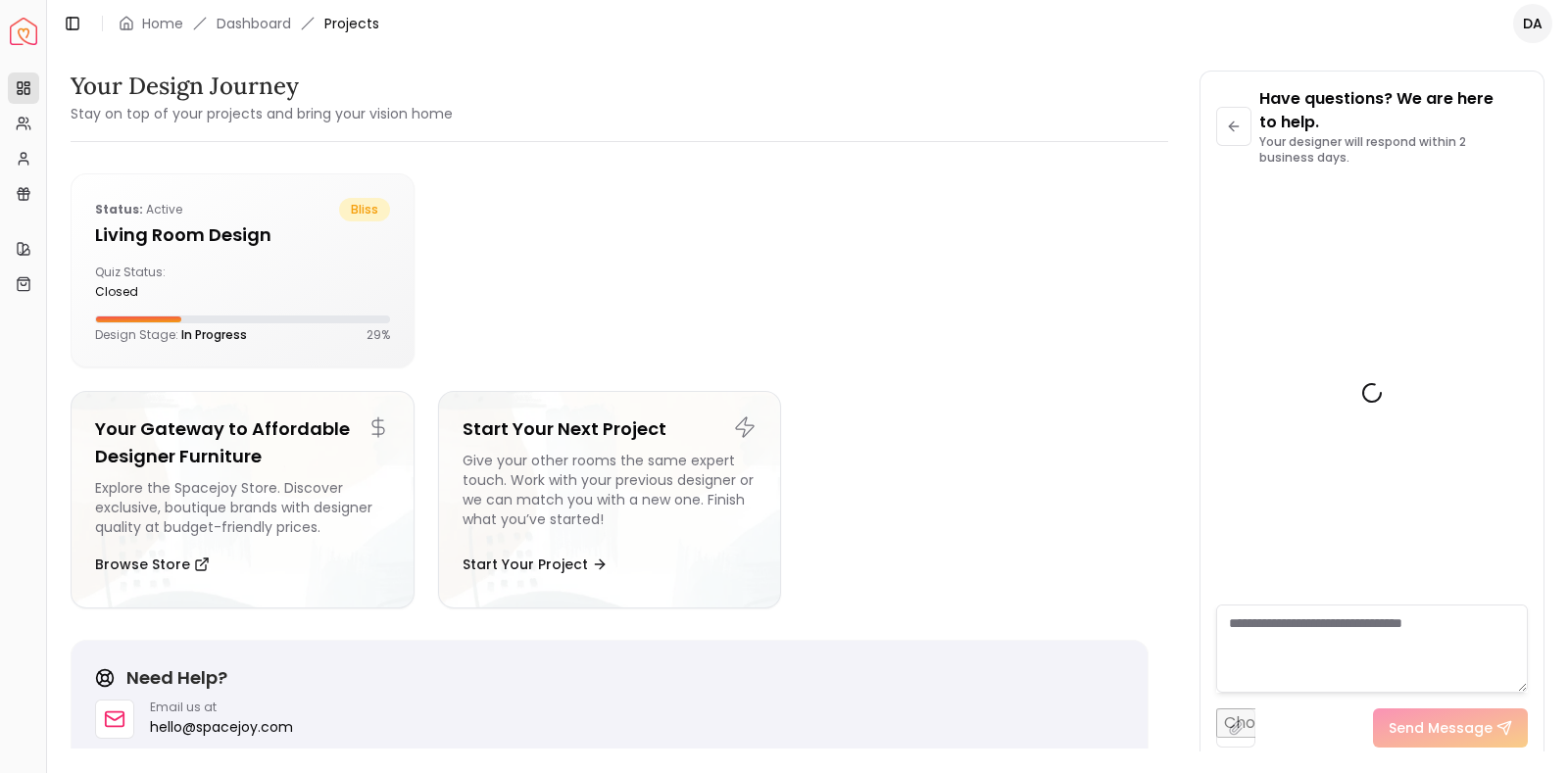 scroll, scrollTop: 4036, scrollLeft: 0, axis: vertical 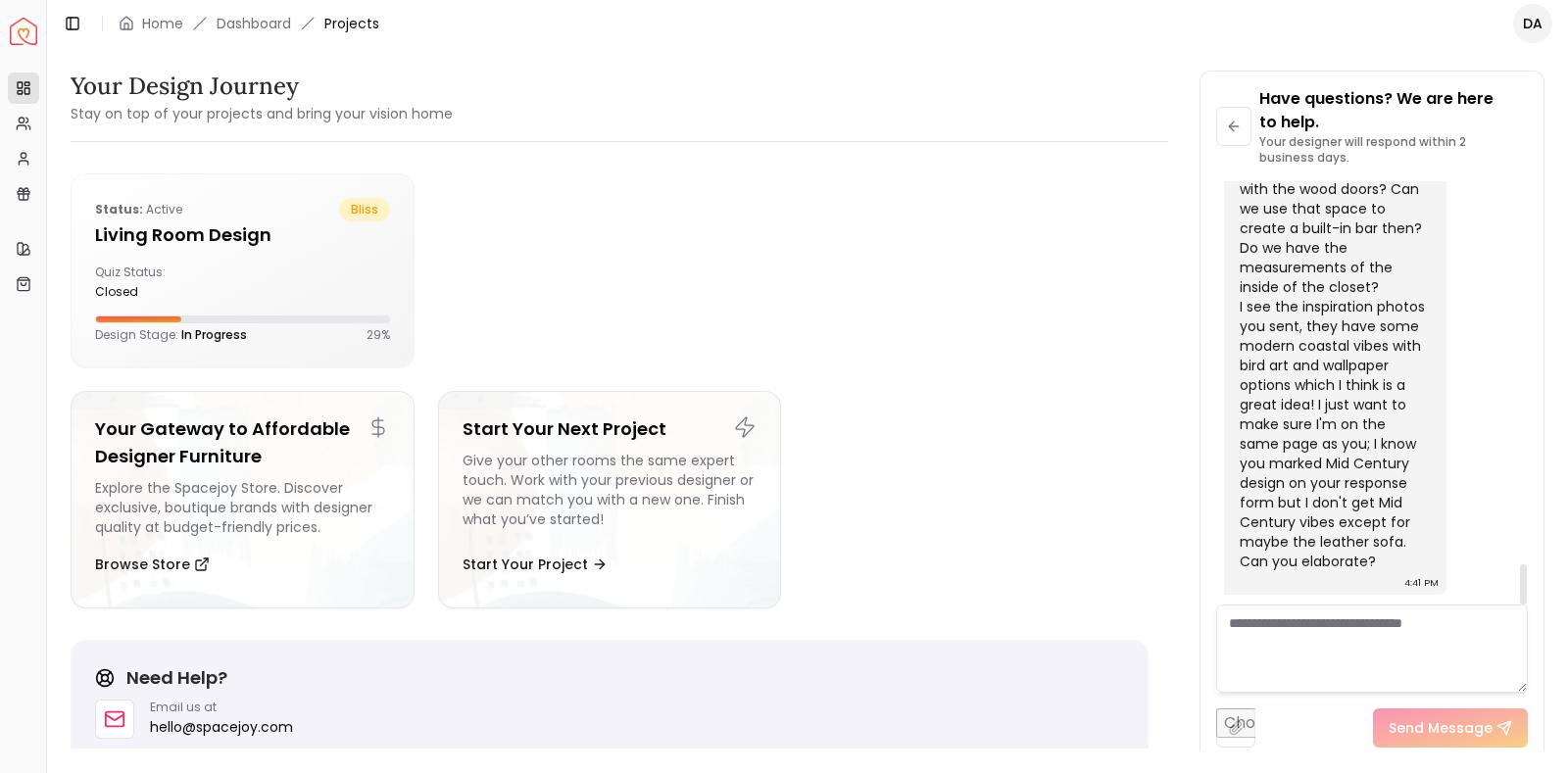 click on "Hi [NAME],
I'm excited to get started on this project.
So this will strictly be a cocktail/coffee lounge area correct? I'm sure you'd like some seating in here, maybe a couple of armchairs and side tables, etc.
You mentioned a closet with "sliding glass doors" did you mean the closet with the wood doors? Can we use that space to create a built-in bar then? Do we have the measurements of the inside of the closet?
I see the inspiration photos you sent, they have some modern coastal vibes with bird art and wallpaper options which I think is a great idea! I just want to make sure I'm on the same page as you; I know you marked Mid Century design on your response form but I don't get Mid Century vibes except for maybe the leather sofa. Can you elaborate?" at bounding box center [1333, 248] 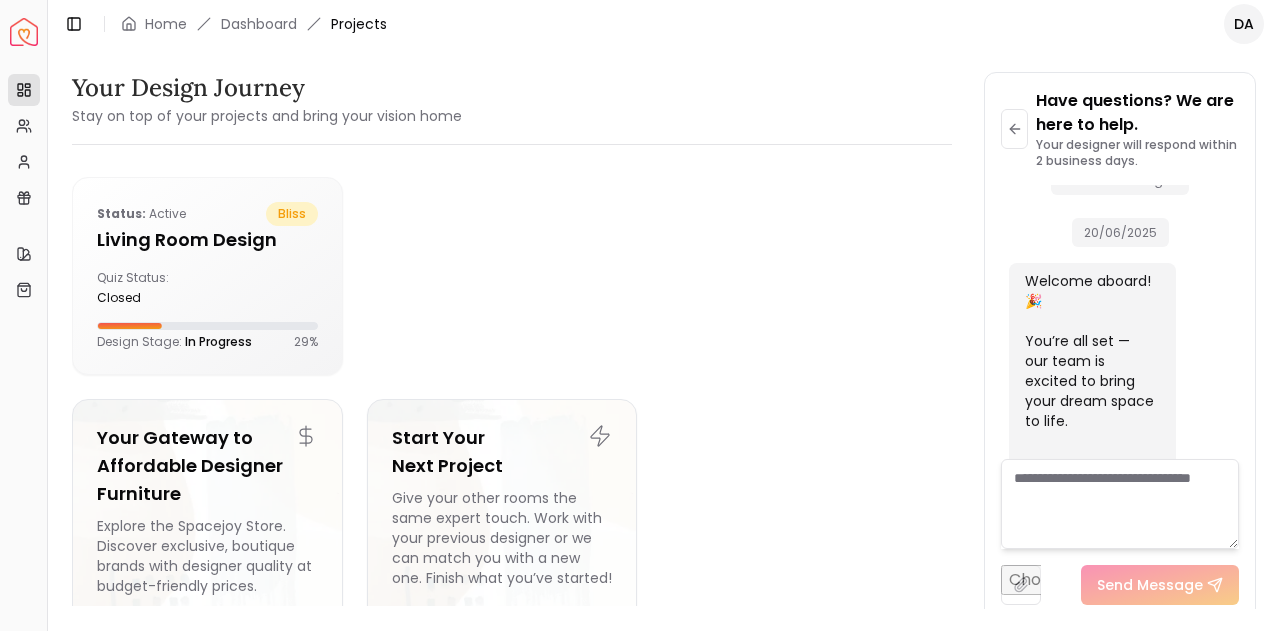 scroll, scrollTop: 28, scrollLeft: 0, axis: vertical 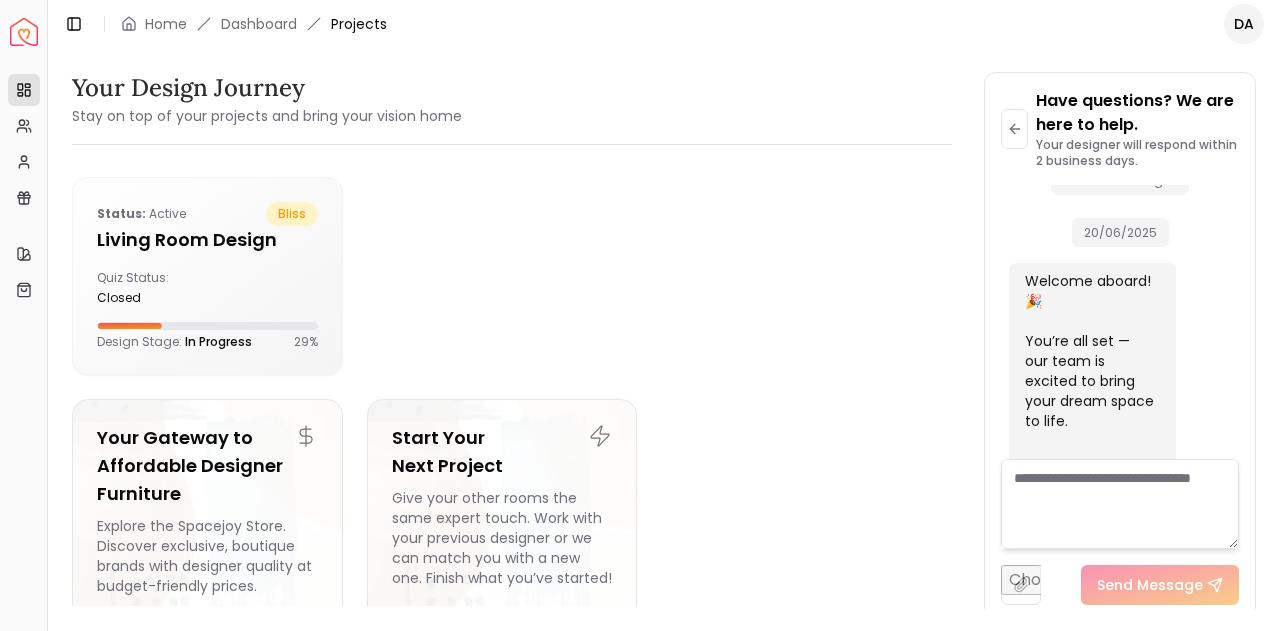 click at bounding box center (649, 276) 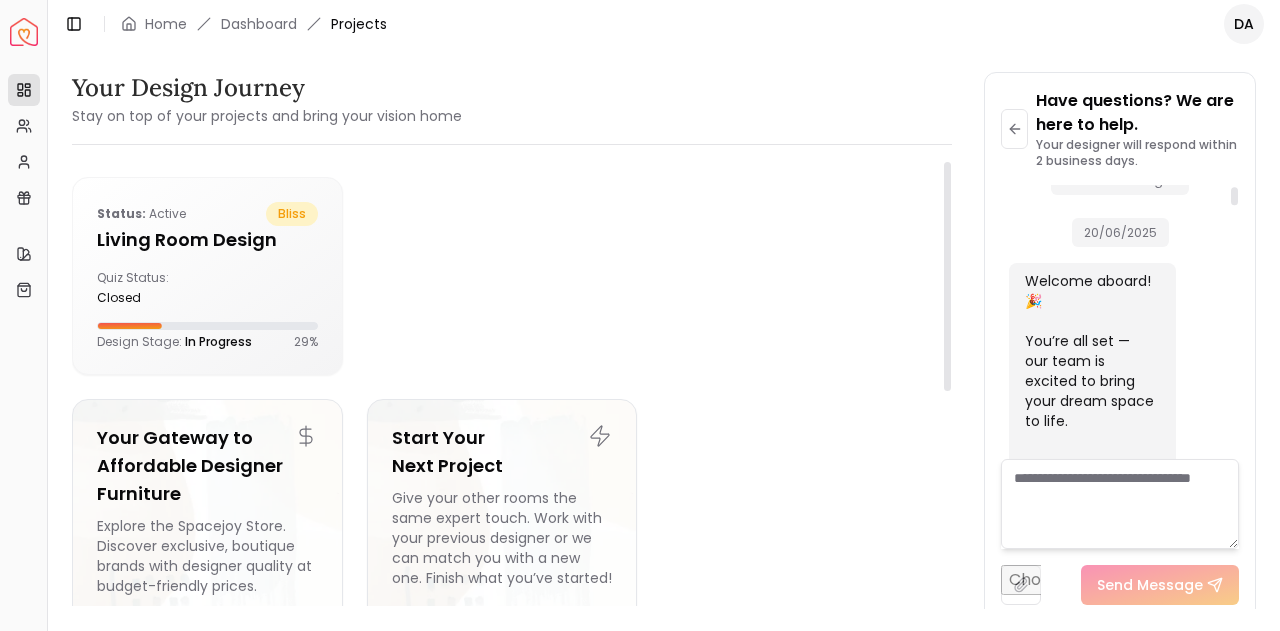 click on "No More Messages [DATE] Welcome aboard! 🎉
You’re all set — our team is excited to bring your dream space to life.
Quick Tip to Stay in the Loop:
We’ll be sending important updates from [EMAIL], including your design previews, designer messages, and delivery info.
✅ To make sure you never miss a thing:
- Add [EMAIL] to your Contacts or Safe Sender List
- If you use Gmail, drag our email to your Primary tab
- Check your spam or promotions folder just in case, and mark us as “Not Spam”
💡 This one small step ensures your project flows smoothly without delays.
Thanks for choosing Spacejoy. We can’t wait to get started!
Cheers,
The Spacejoy Team [TIME] [DATE] Hi sharing some mood board inspiration showing color palettes I like. This is to help with a project I submitted yesterday. [TIME] [TIME] Hi [NAME], thank you for sharing this moodboard. I will pass it to your designer. [TIME] [DATE] [TIME] [DATE] [TIME] [TIME] ?" at bounding box center (1120, 3038) 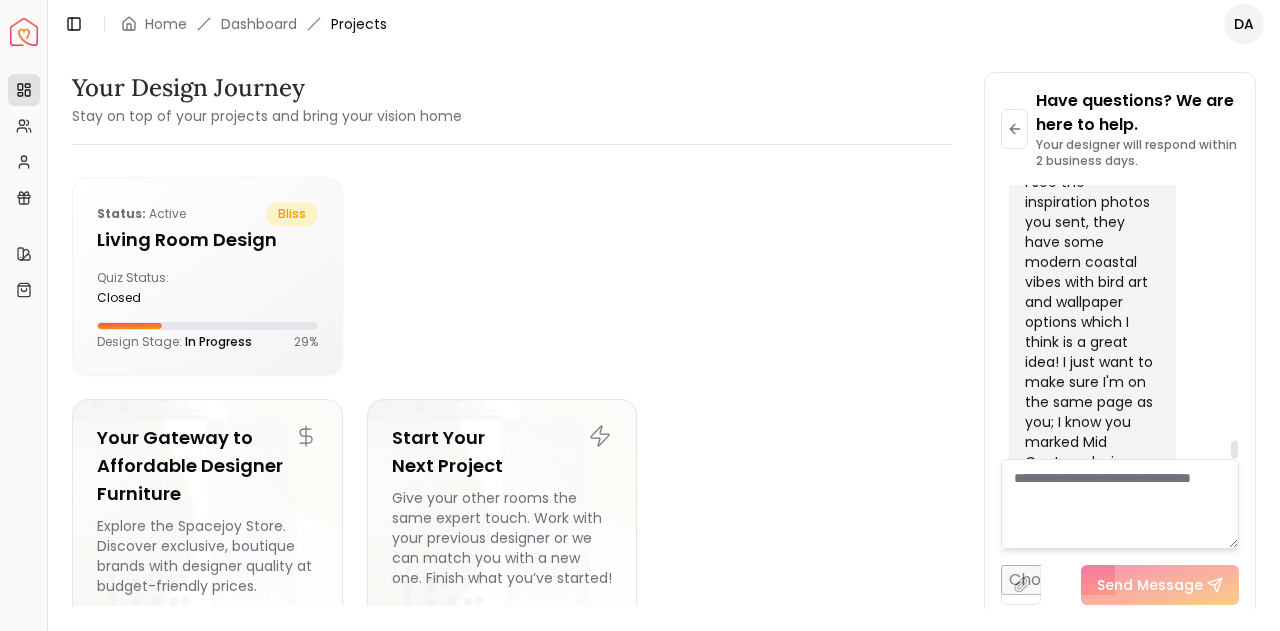 scroll, scrollTop: 5506, scrollLeft: 0, axis: vertical 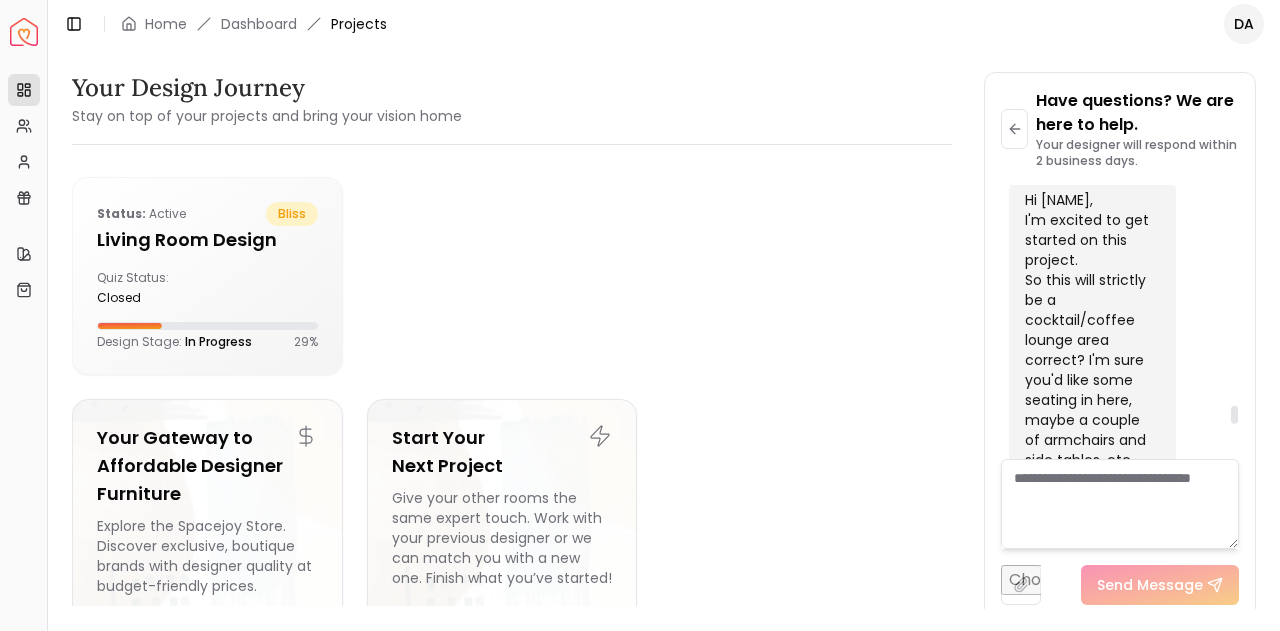 click at bounding box center (1234, 415) 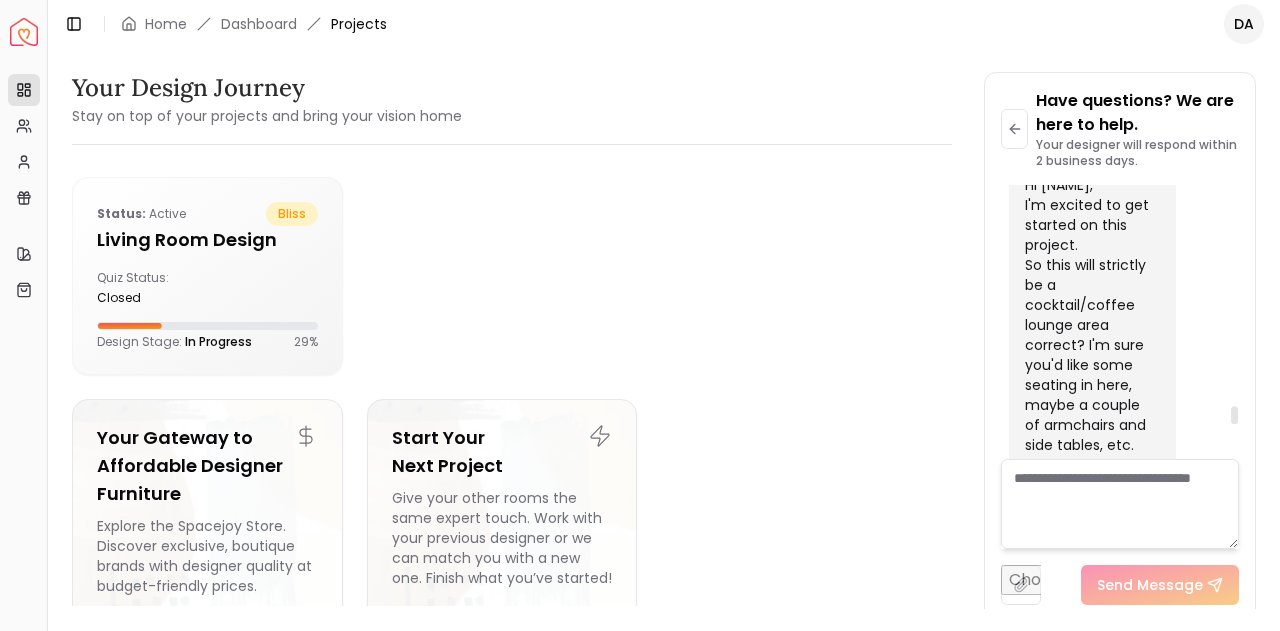 click on "Hi [NAME],
I'm excited to get started on this project.
So this will strictly be a cocktail/coffee lounge area correct? I'm sure you'd like some seating in here, maybe a couple of armchairs and side tables, etc.
You mentioned a closet with "sliding glass doors" did you mean the closet with the wood doors? Can we use that space to create a built-in bar then? Do we have the measurements of the inside of the closet?
I see the inspiration photos you sent, they have some modern coastal vibes with bird art and wallpaper options which I think is a great idea! I just want to make sure I'm on the same page as you; I know you marked Mid Century design on your response form but I don't get Mid Century vibes except for maybe the leather sofa. Can you elaborate?" at bounding box center (1090, 665) 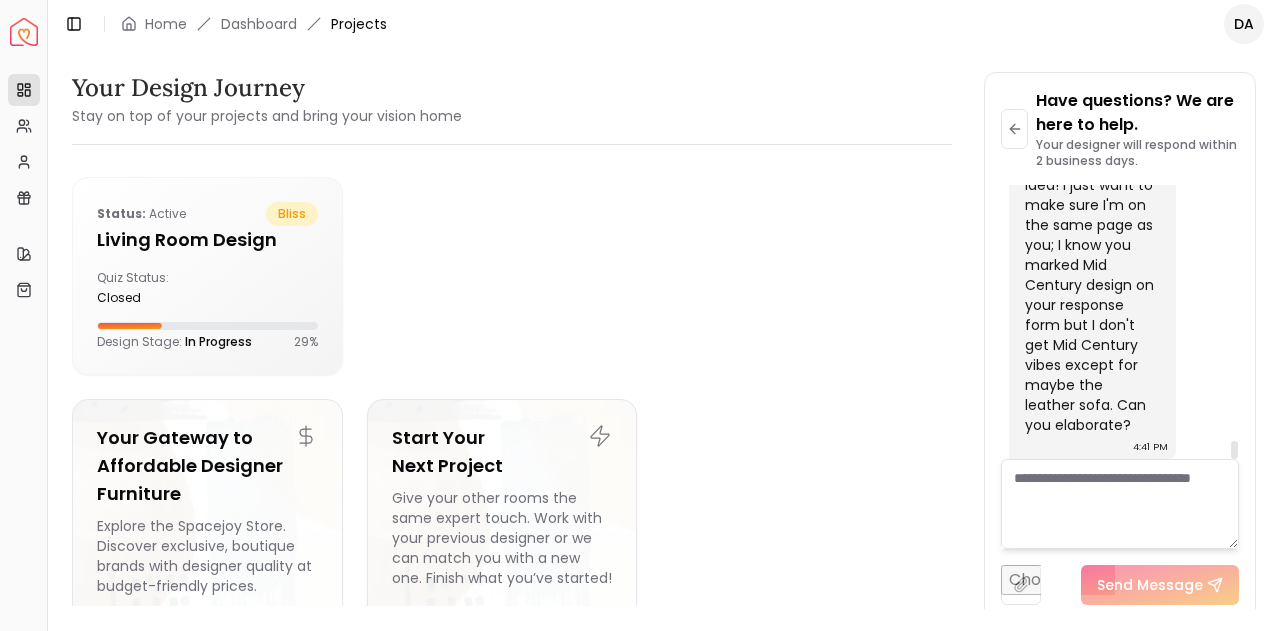 scroll, scrollTop: 5506, scrollLeft: 0, axis: vertical 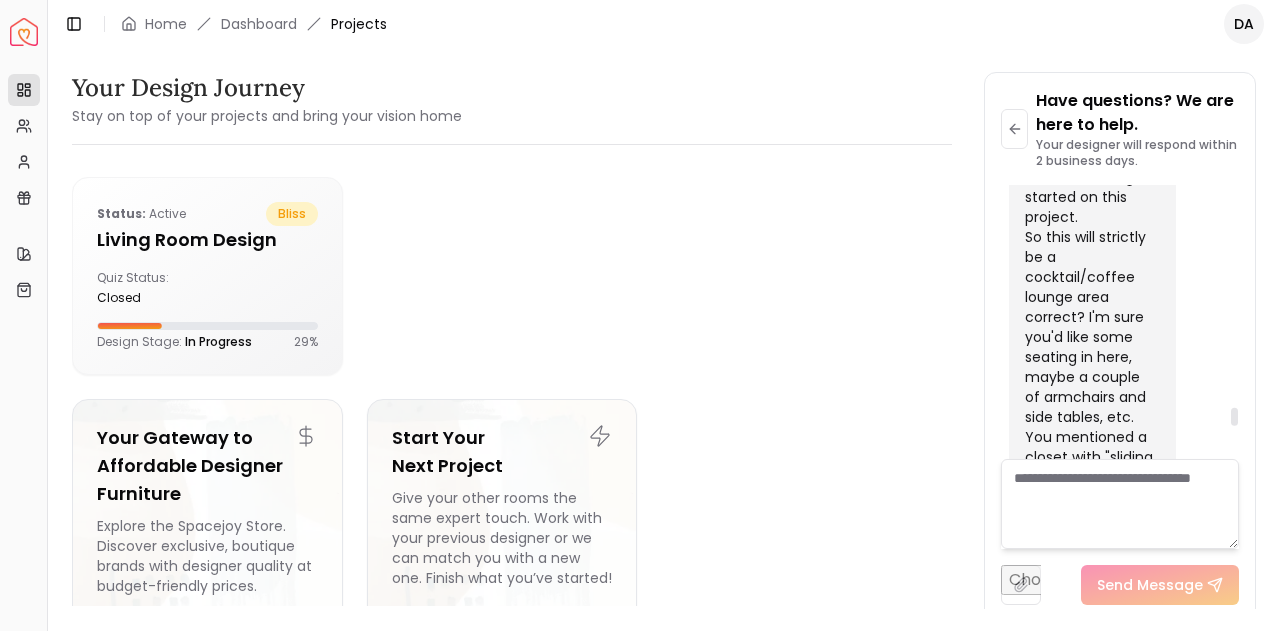drag, startPoint x: 1237, startPoint y: 456, endPoint x: 1232, endPoint y: 418, distance: 38.327538 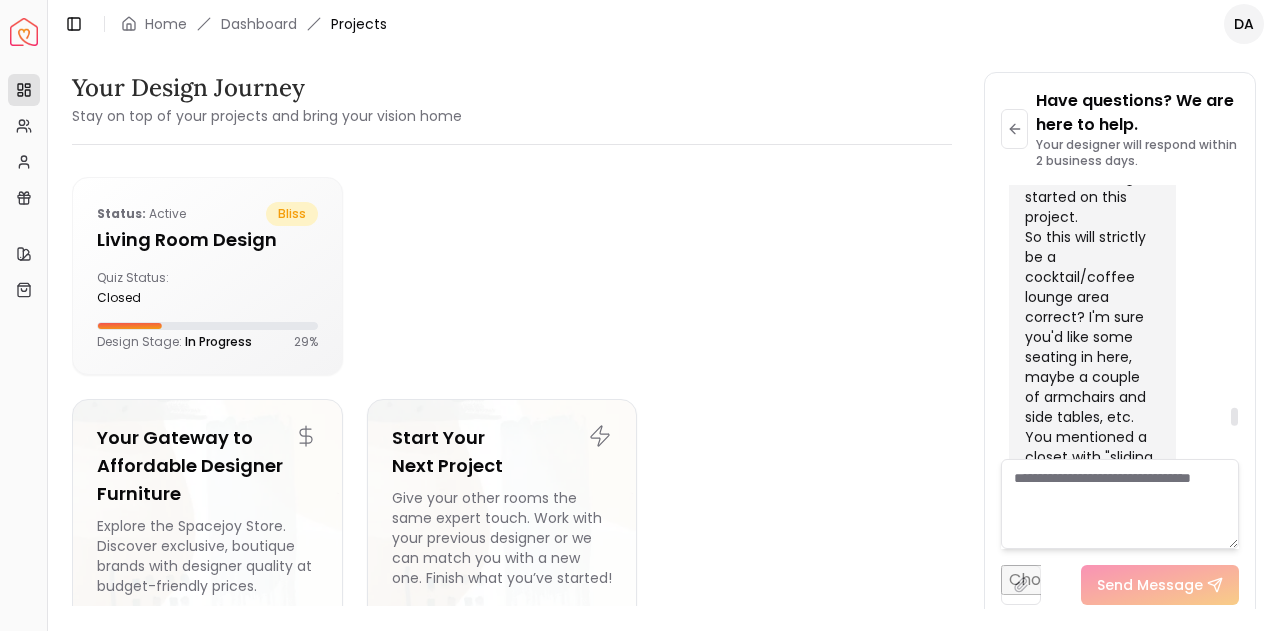 click at bounding box center [1234, 417] 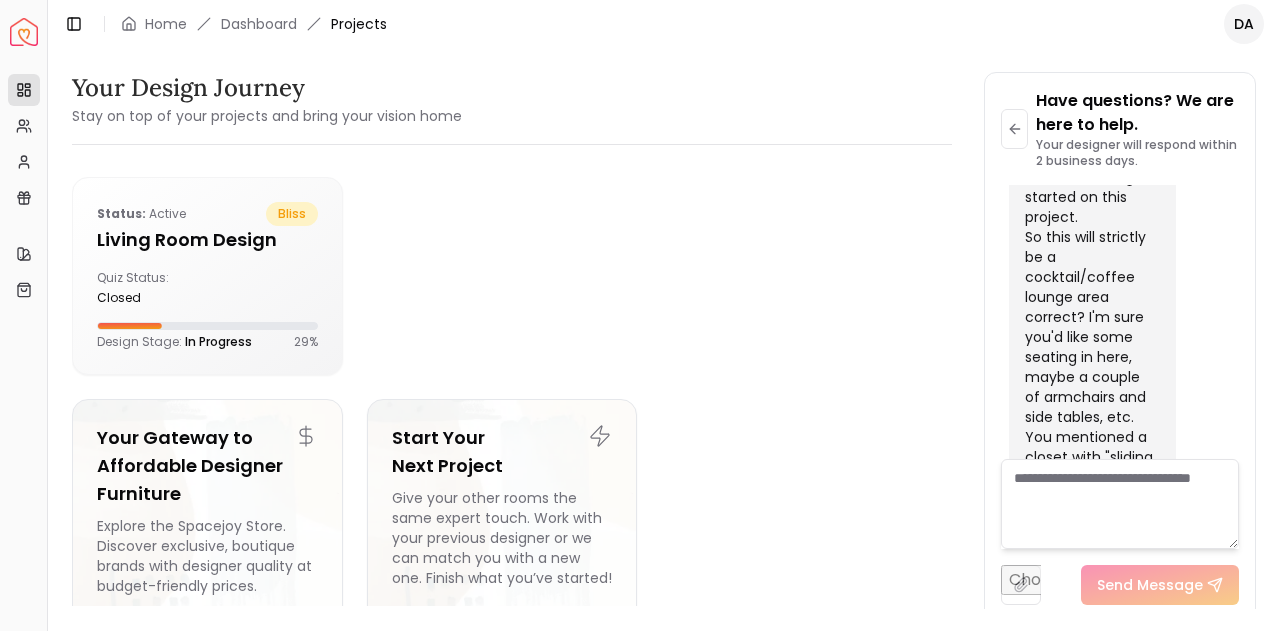 click at bounding box center [1120, 504] 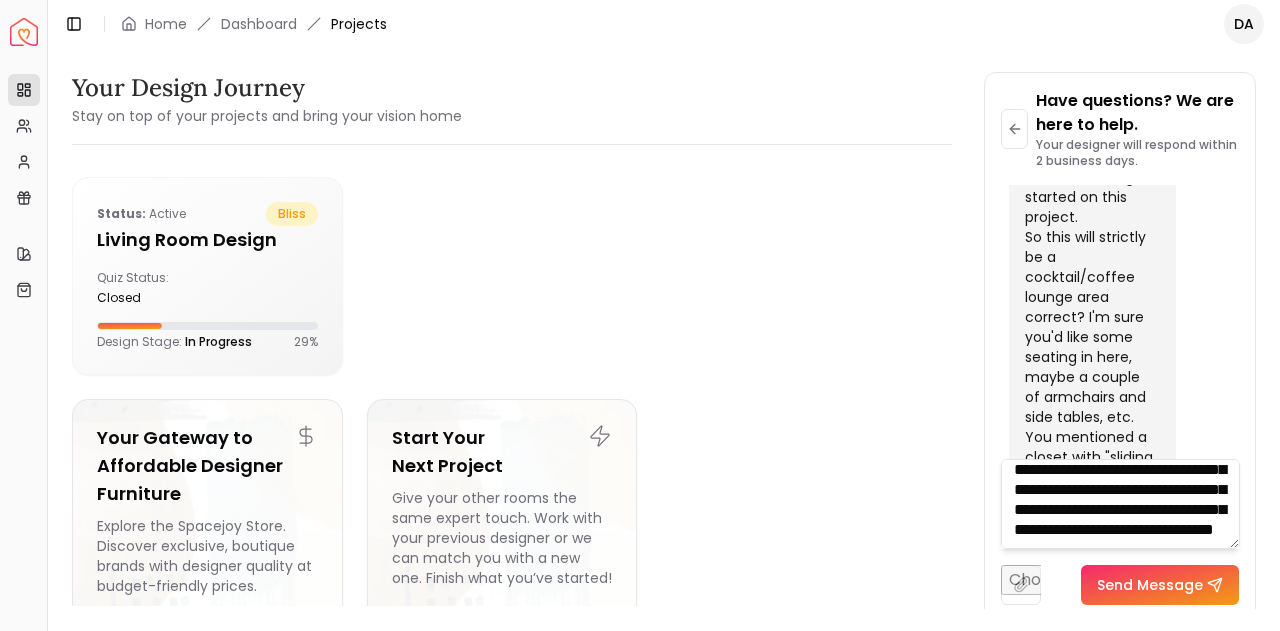 scroll, scrollTop: 280, scrollLeft: 0, axis: vertical 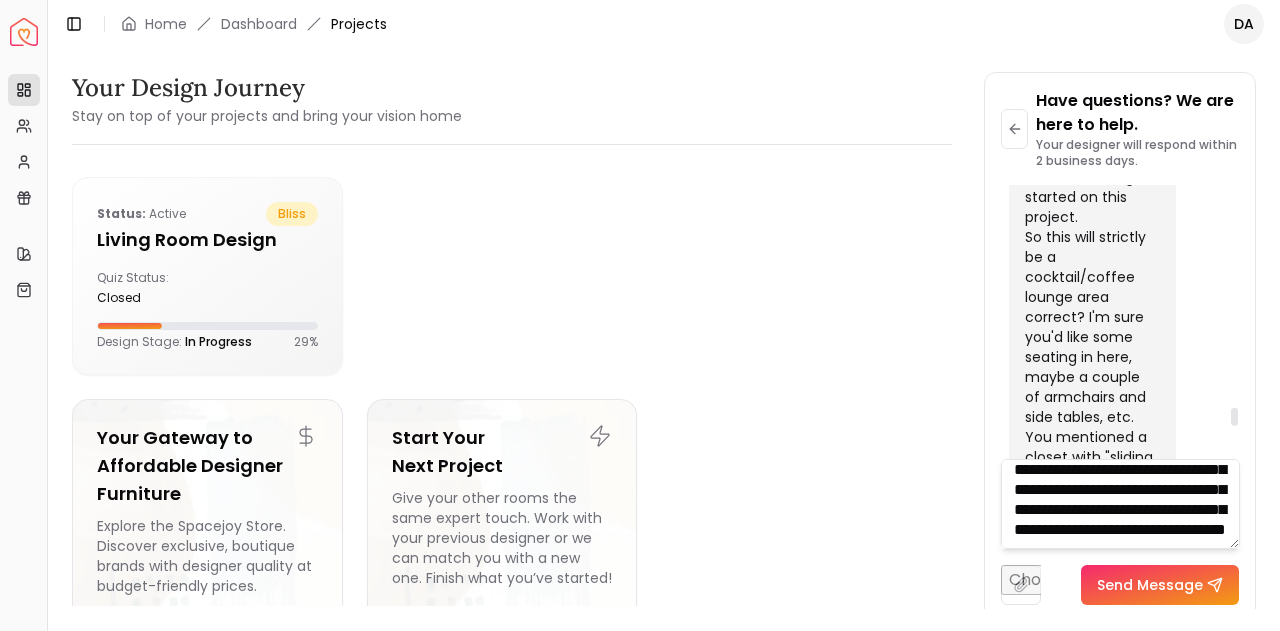type on "**********" 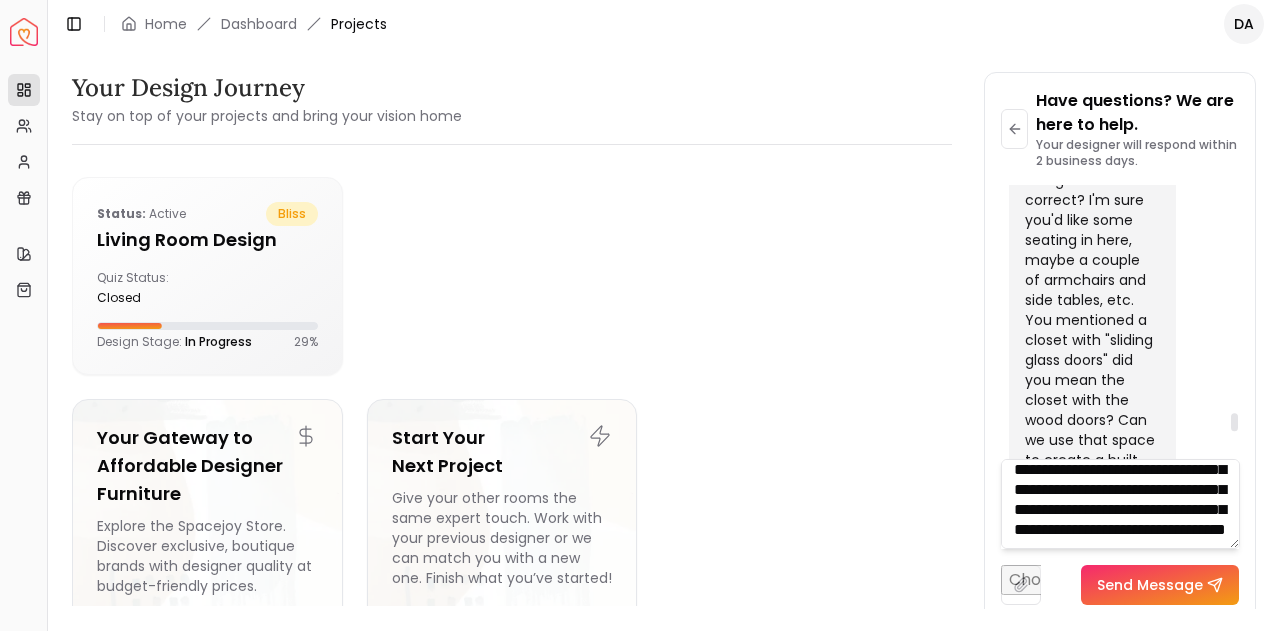scroll, scrollTop: 4906, scrollLeft: 0, axis: vertical 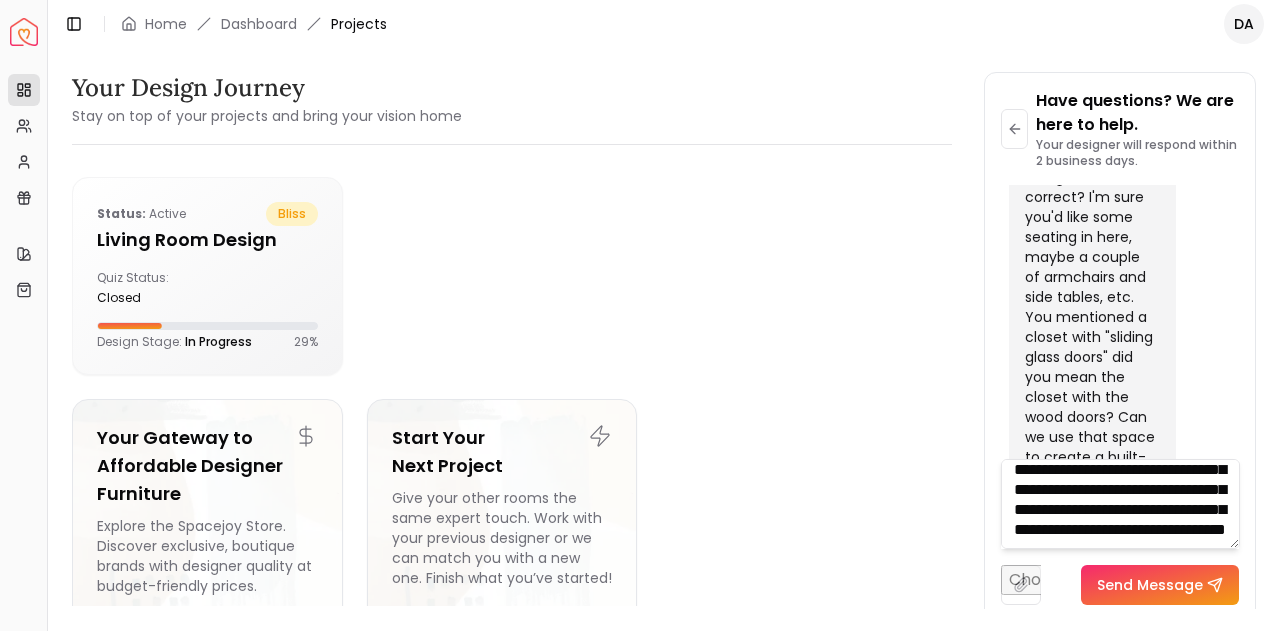 click on "Send Message" at bounding box center [1160, 585] 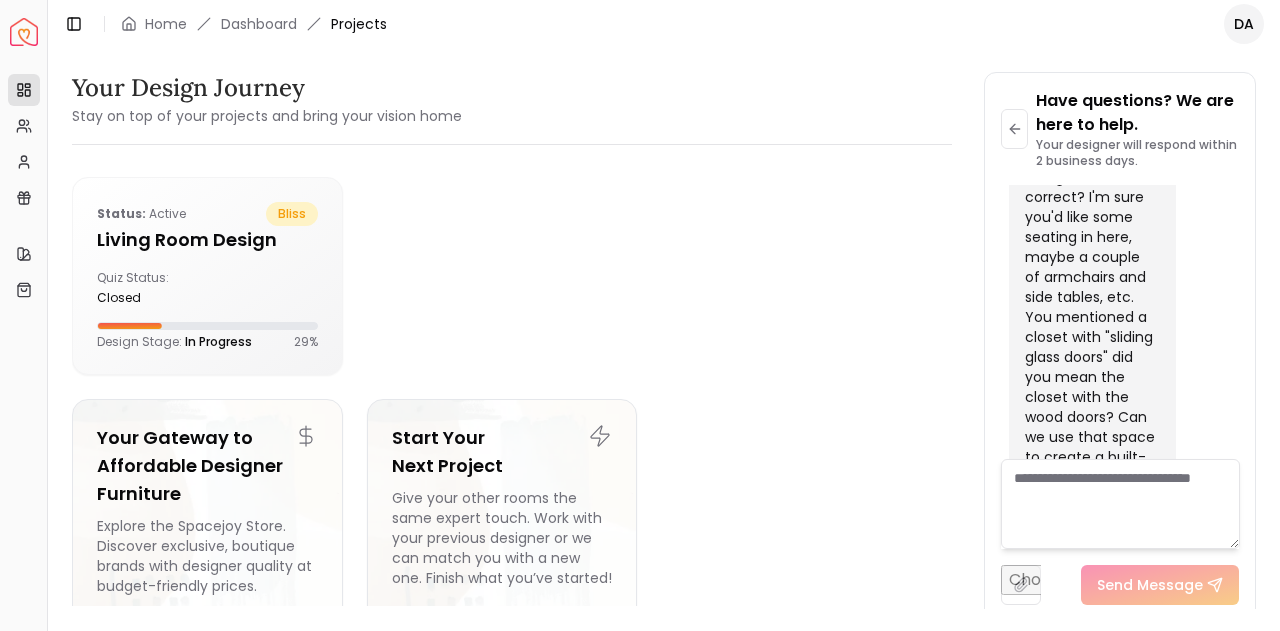 scroll, scrollTop: 0, scrollLeft: 0, axis: both 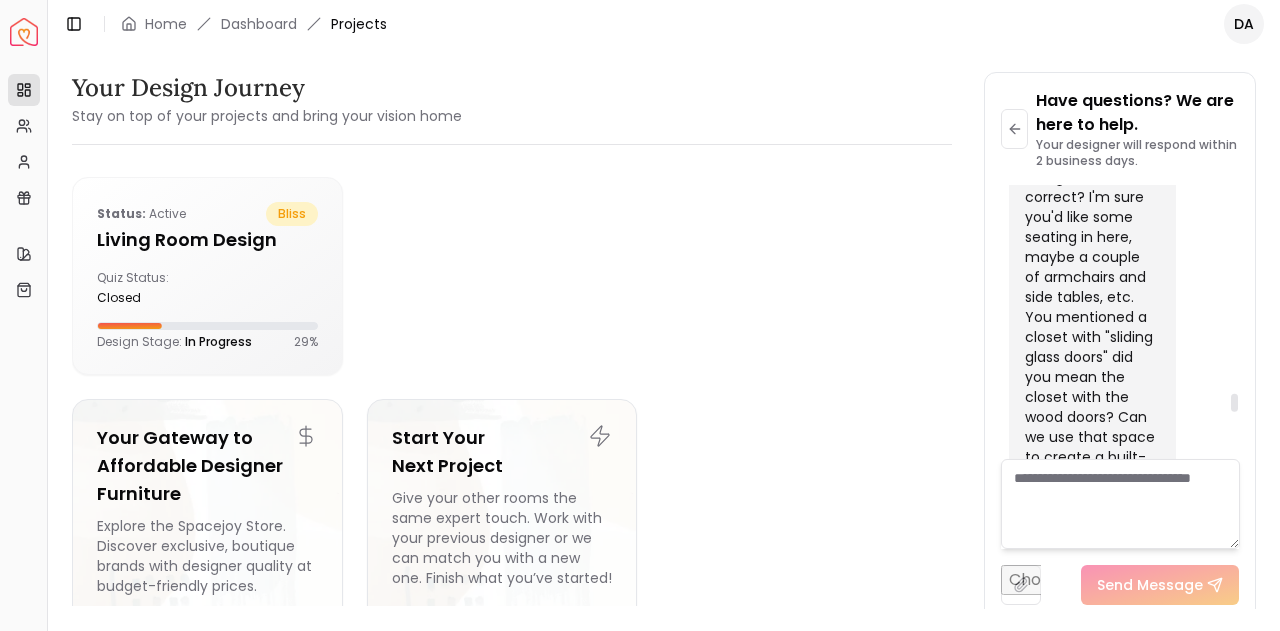 click on "Hi [NAME],
I'm excited to get started on this project.
So this will strictly be a cocktail/coffee lounge area correct? I'm sure you'd like some seating in here, maybe a couple of armchairs and side tables, etc.
You mentioned a closet with "sliding glass doors" did you mean the closet with the wood doors? Can we use that space to create a built-in bar then? Do we have the measurements of the inside of the closet?
I see the inspiration photos you sent, they have some modern coastal vibes with bird art and wallpaper options which I think is a great idea! I just want to make sure I'm on the same page as you; I know you marked Mid Century design on your response form but I don't get Mid Century vibes except for maybe the leather sofa. Can you elaborate?" at bounding box center (1090, 517) 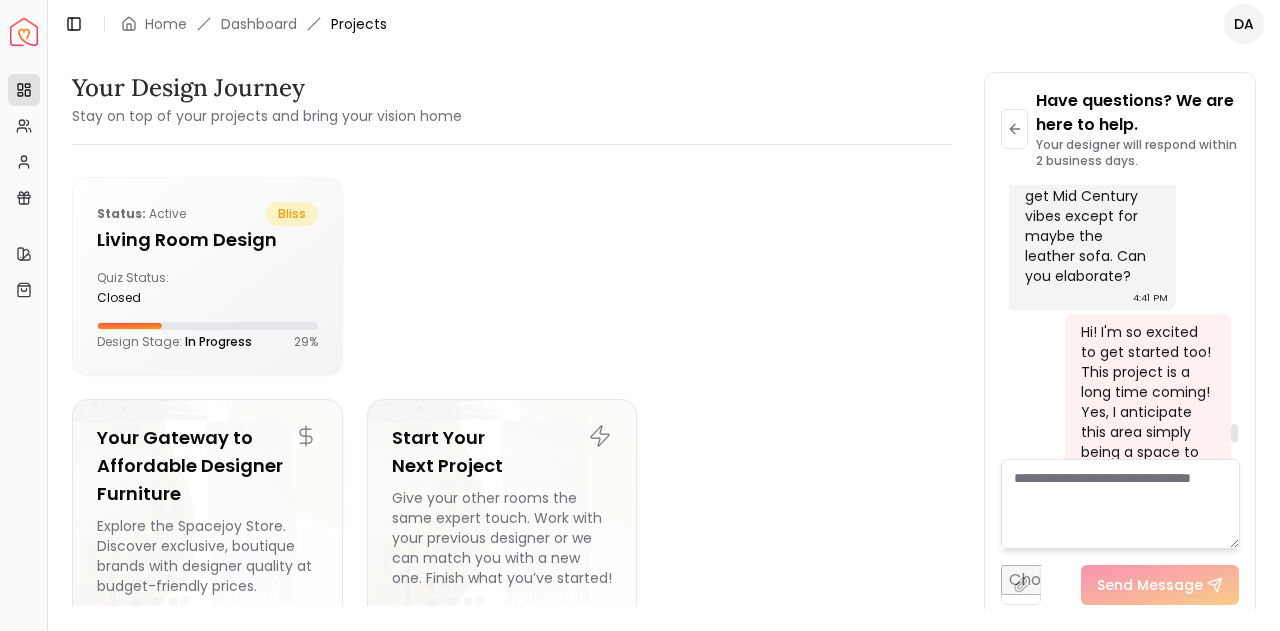 scroll, scrollTop: 5300, scrollLeft: 0, axis: vertical 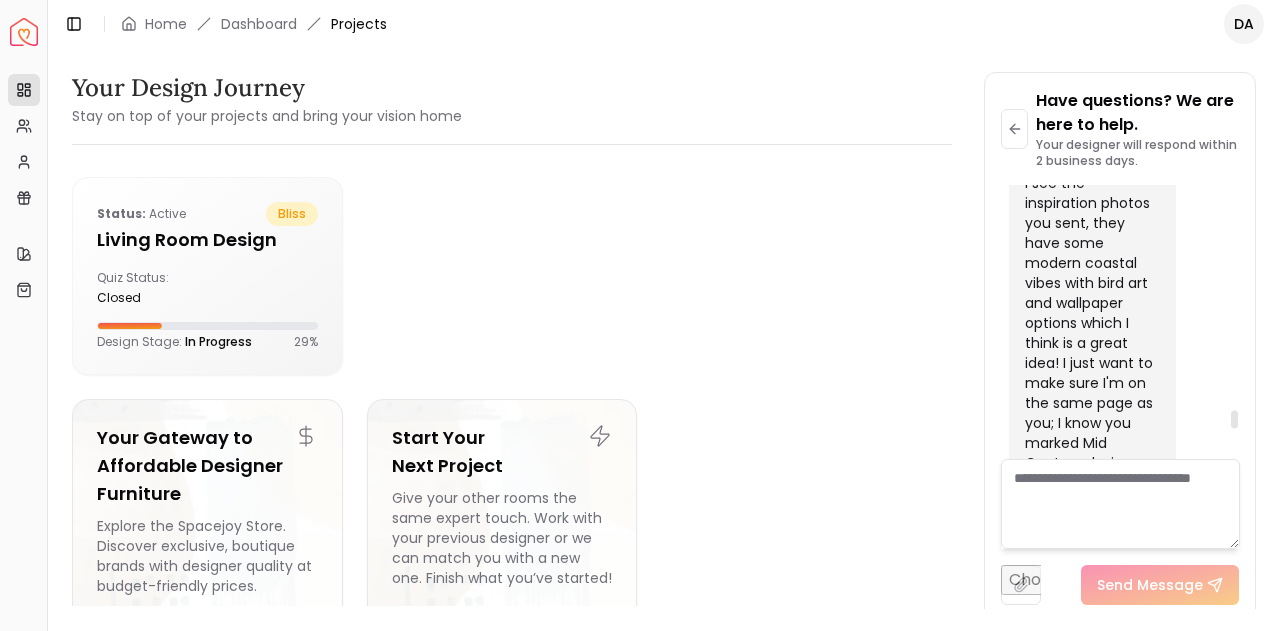 click at bounding box center [1120, 504] 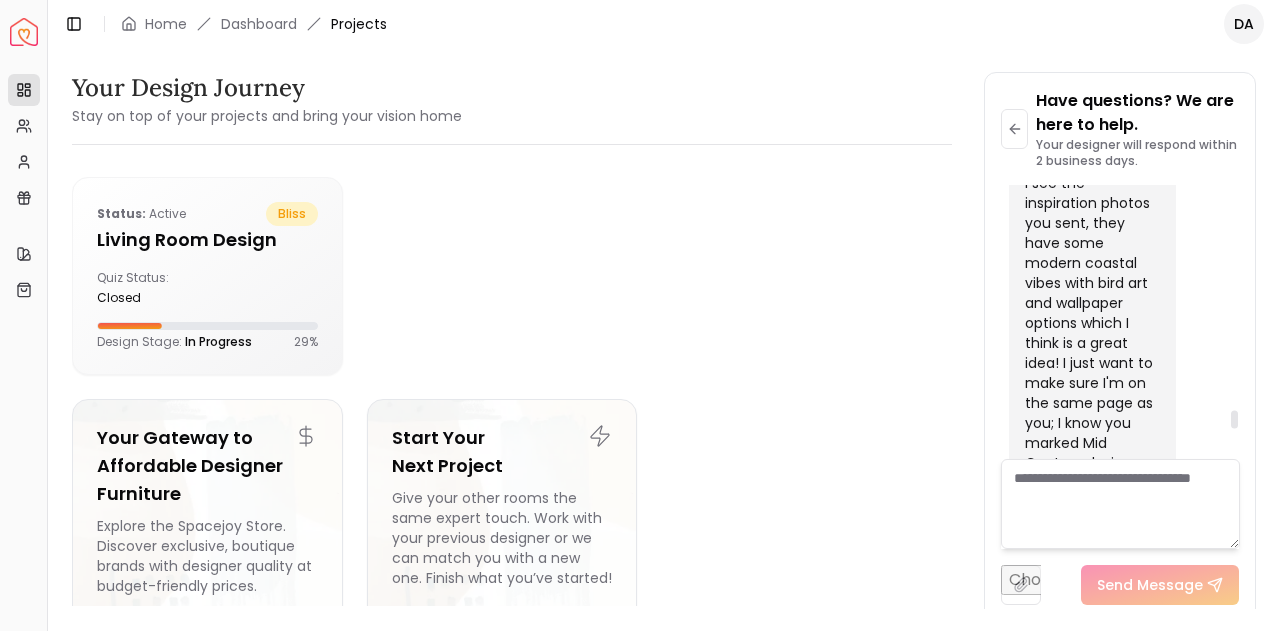click on "Hi [NAME],
I'm excited to get started on this project.
So this will strictly be a cocktail/coffee lounge area correct? I'm sure you'd like some seating in here, maybe a couple of armchairs and side tables, etc.
You mentioned a closet with "sliding glass doors" did you mean the closet with the wood doors? Can we use that space to create a built-in bar then? Do we have the measurements of the inside of the closet?
I see the inspiration photos you sent, they have some modern coastal vibes with bird art and wallpaper options which I think is a great idea! I just want to make sure I'm on the same page as you; I know you marked Mid Century design on your response form but I don't get Mid Century vibes except for maybe the leather sofa. Can you elaborate?" at bounding box center (1090, 123) 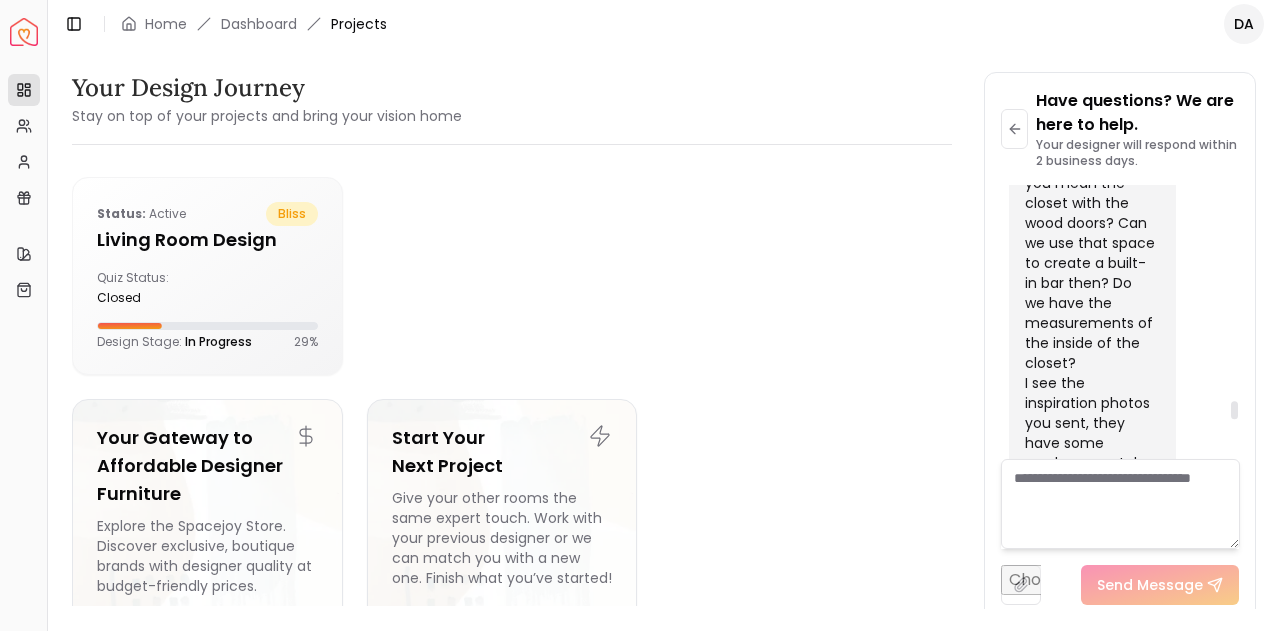 scroll, scrollTop: 5060, scrollLeft: 0, axis: vertical 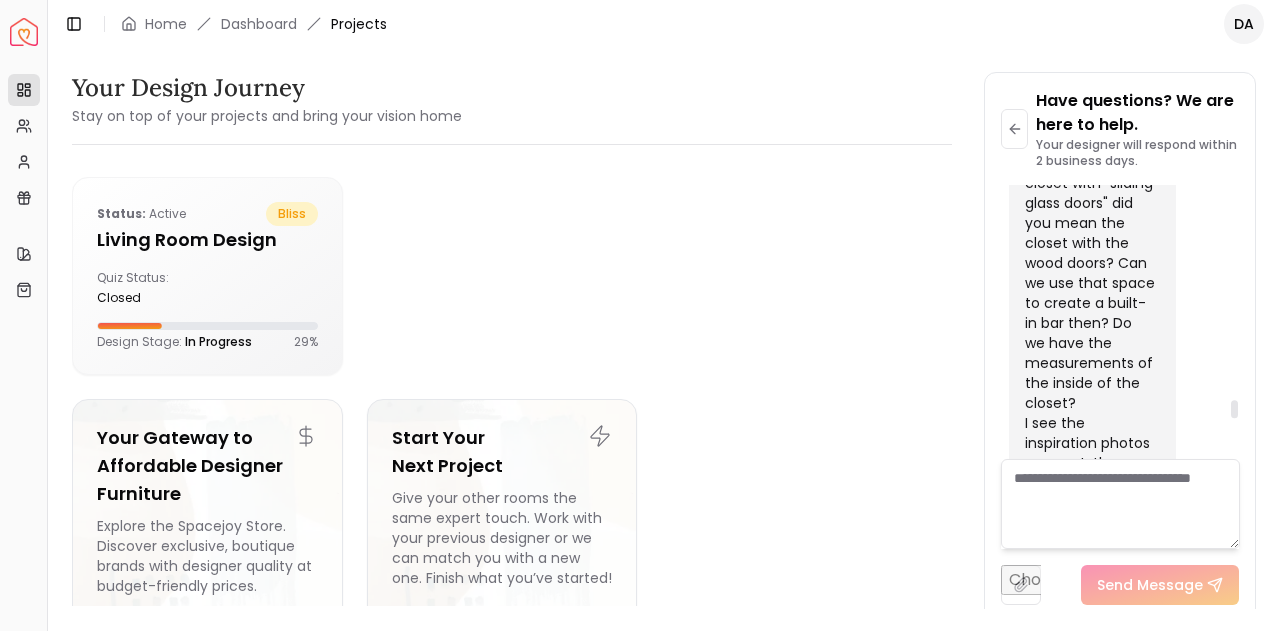 click at bounding box center (1120, 504) 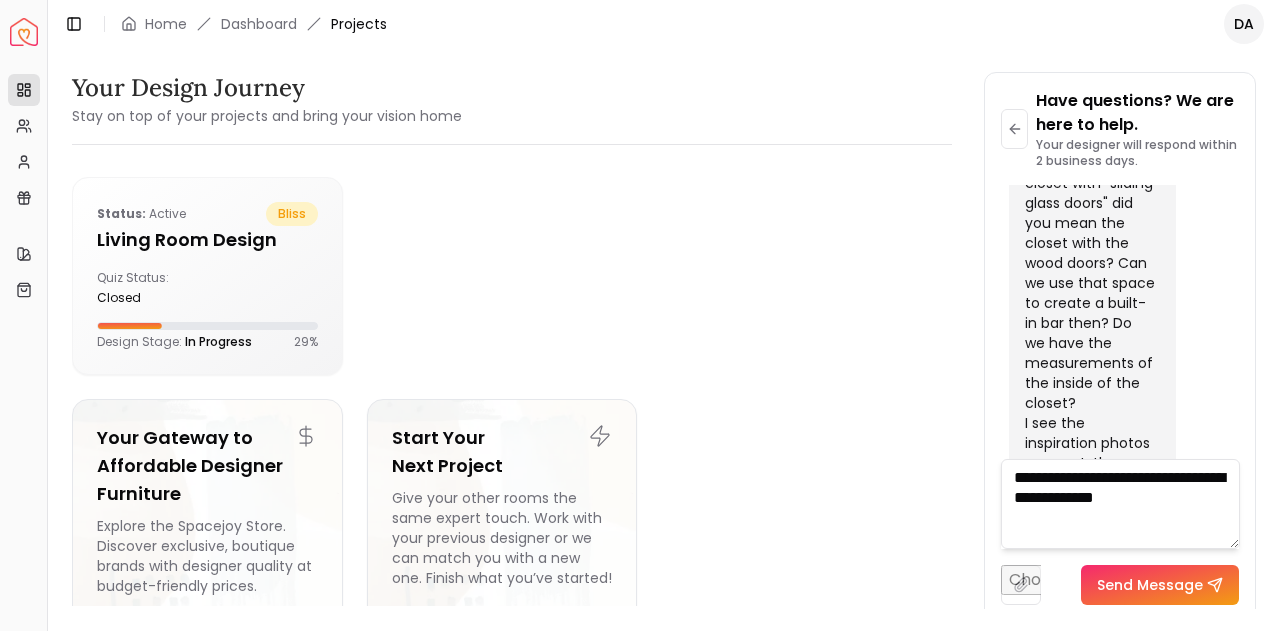 click on "**********" at bounding box center (1120, 504) 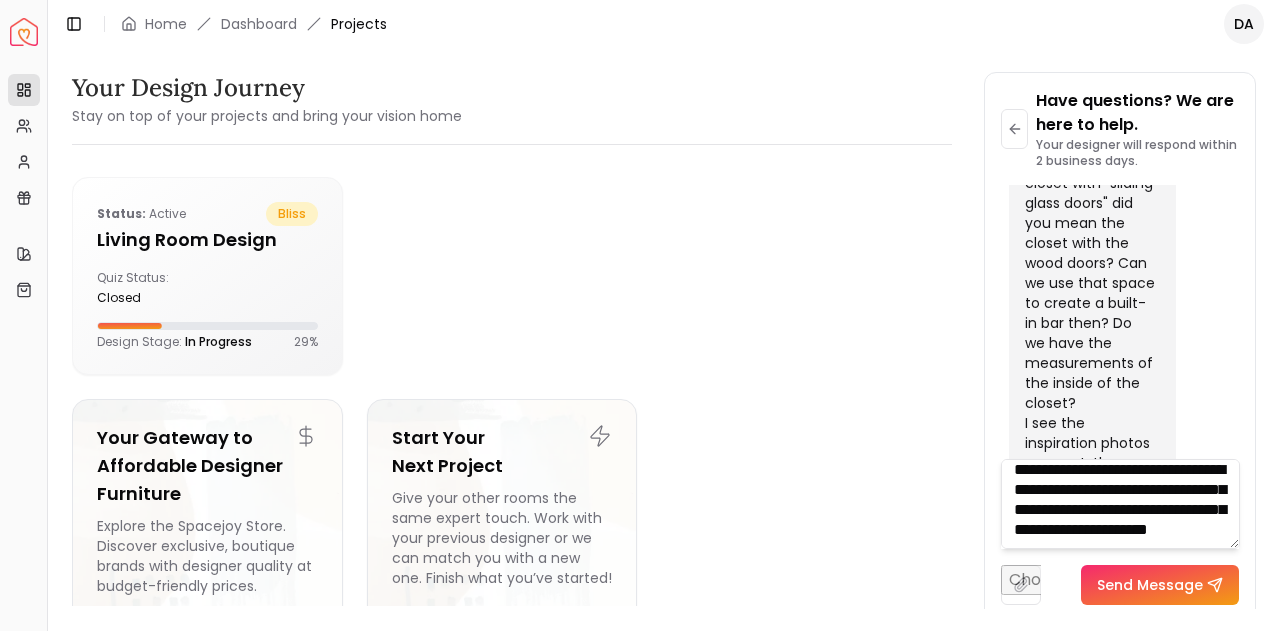 scroll, scrollTop: 40, scrollLeft: 0, axis: vertical 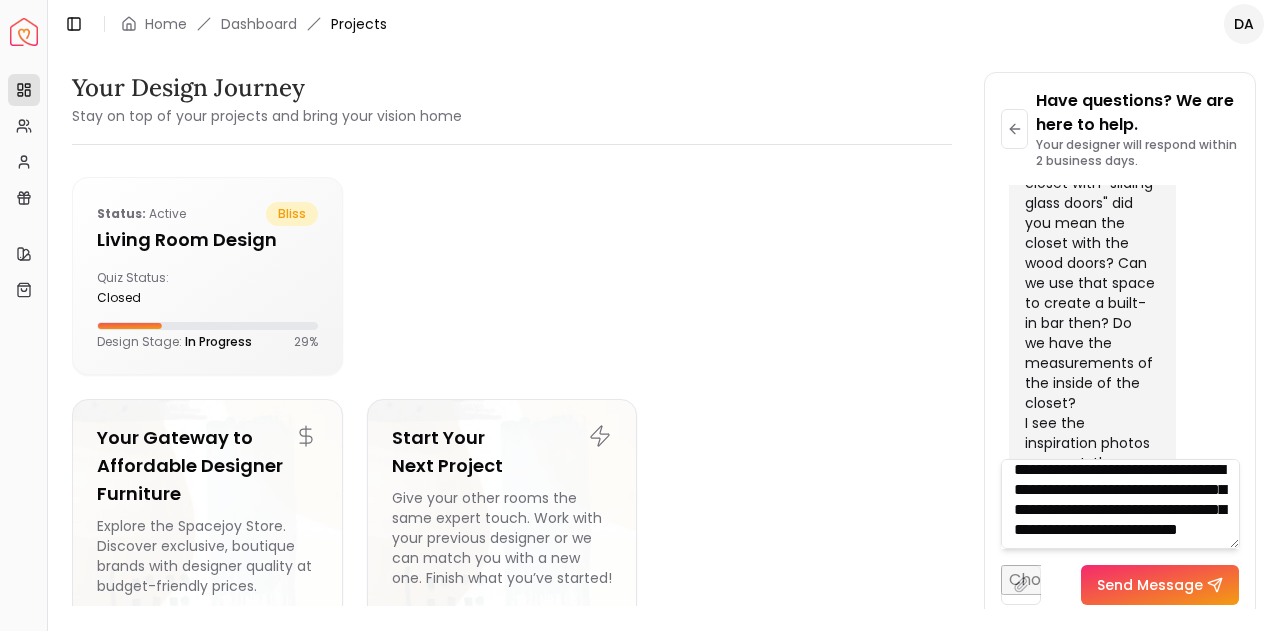 type on "**********" 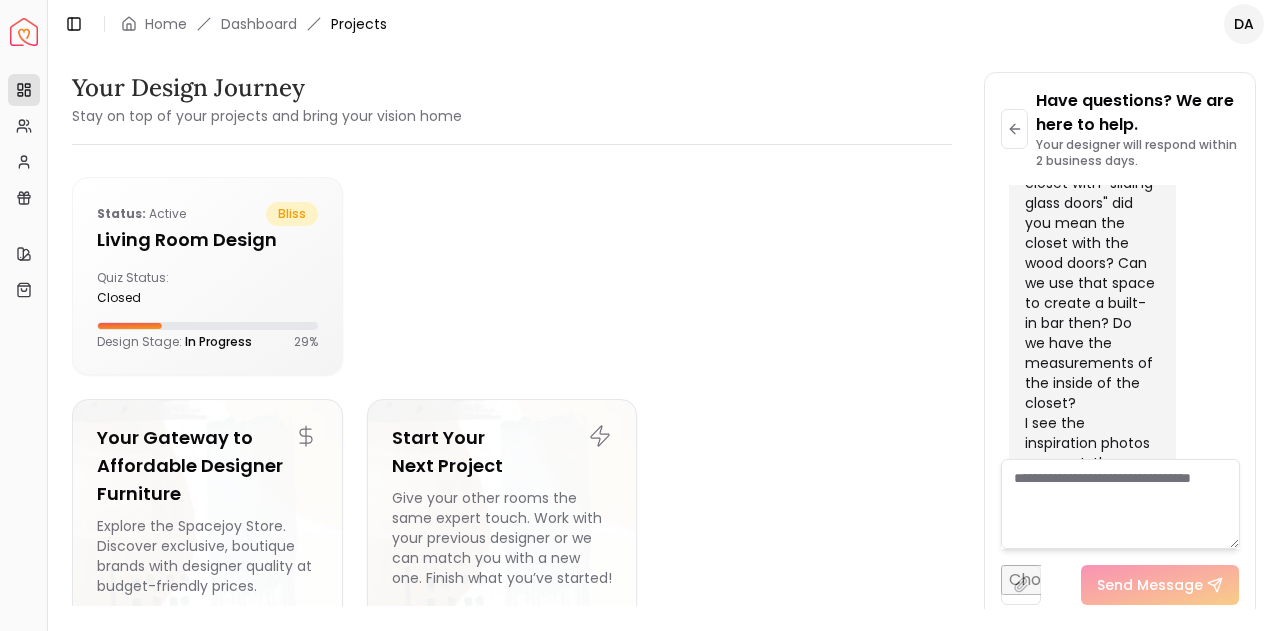 scroll, scrollTop: 0, scrollLeft: 0, axis: both 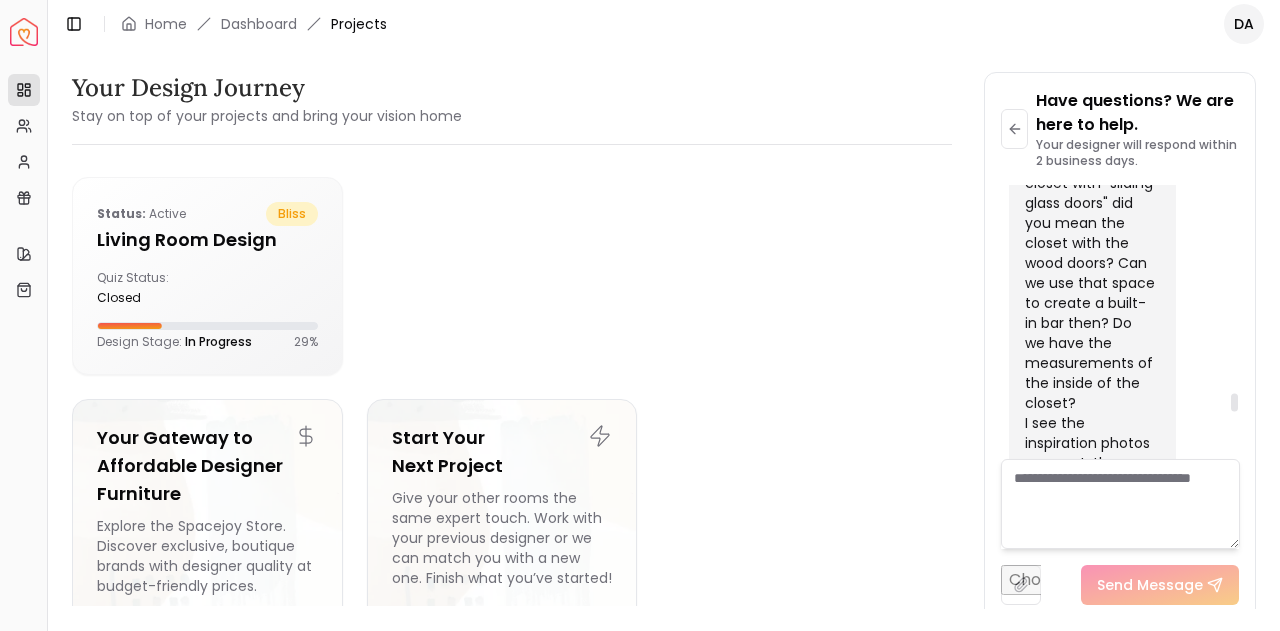 click on "Hi [NAME],
I'm excited to get started on this project.
So this will strictly be a cocktail/coffee lounge area correct? I'm sure you'd like some seating in here, maybe a couple of armchairs and side tables, etc.
You mentioned a closet with "sliding glass doors" did you mean the closet with the wood doors? Can we use that space to create a built-in bar then? Do we have the measurements of the inside of the closet?
I see the inspiration photos you sent, they have some modern coastal vibes with bird art and wallpaper options which I think is a great idea! I just want to make sure I'm on the same page as you; I know you marked Mid Century design on your response form but I don't get Mid Century vibes except for maybe the leather sofa. Can you elaborate?" at bounding box center [1090, 363] 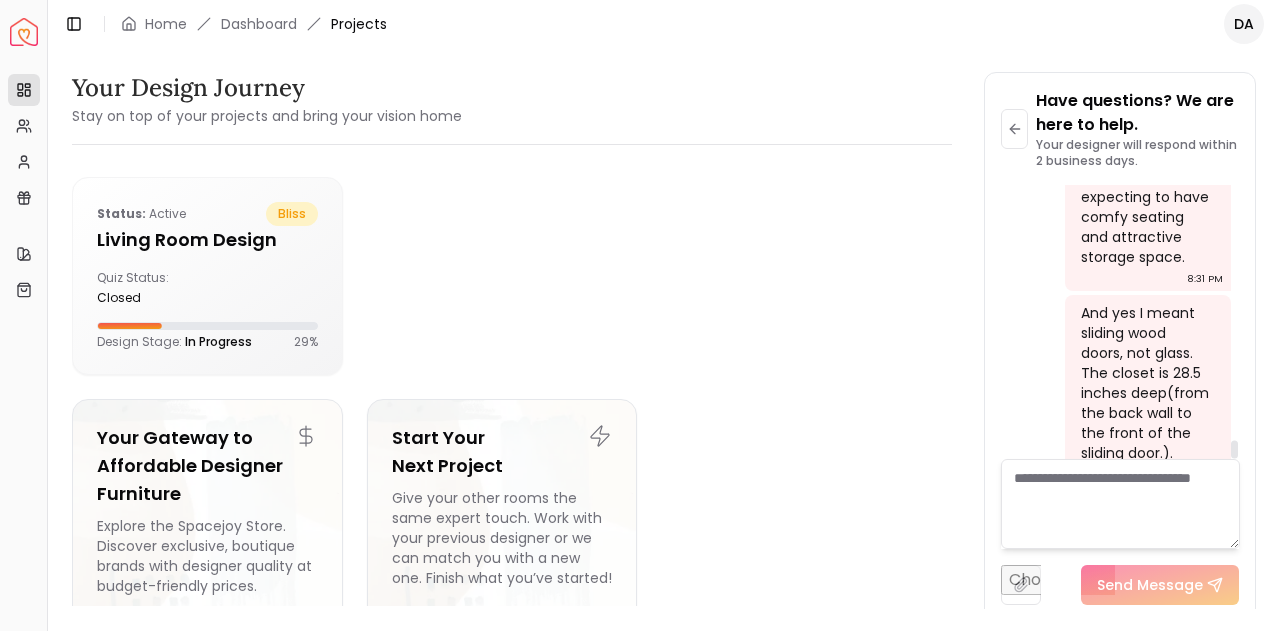 scroll, scrollTop: 6218, scrollLeft: 0, axis: vertical 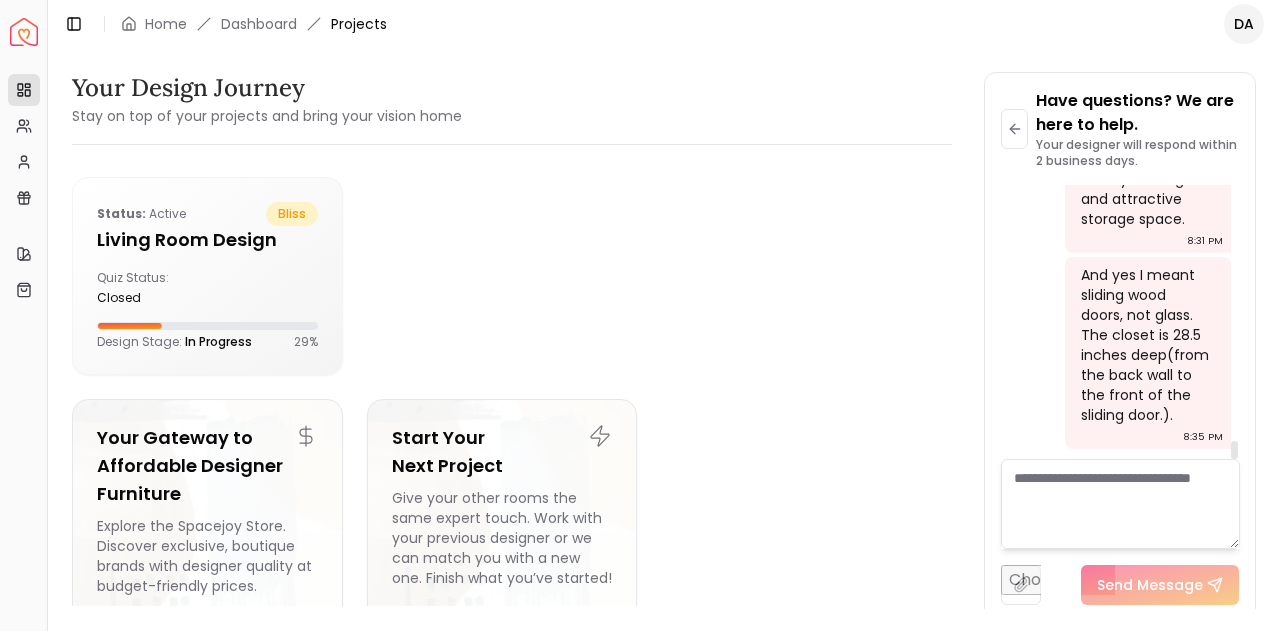 click at bounding box center (1120, 504) 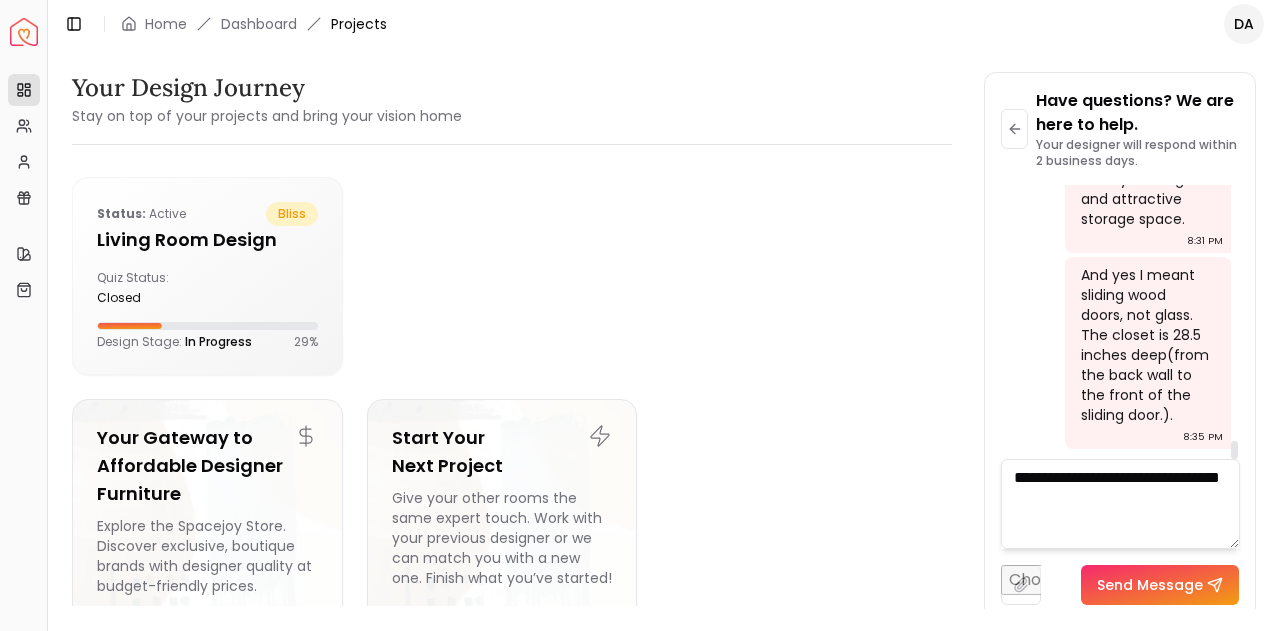 type on "**********" 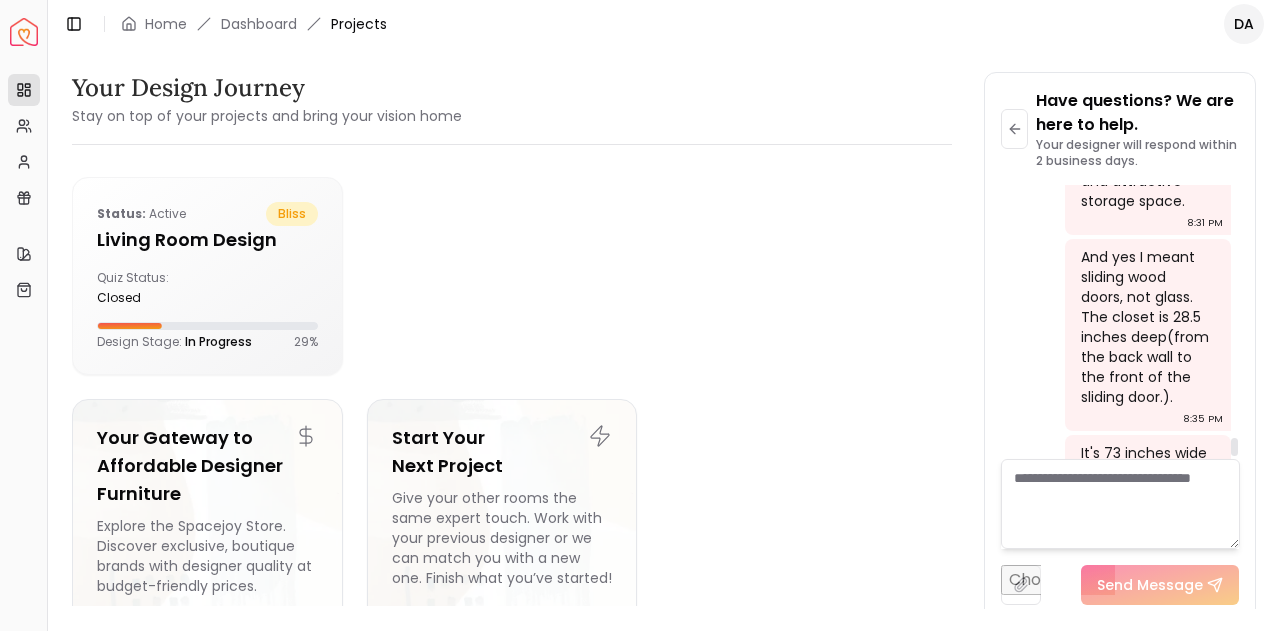 click on "And yes I meant sliding wood doors, not glass. The closet is 28.5 inches deep(from the back wall to the front of the sliding door.)." at bounding box center (1146, 327) 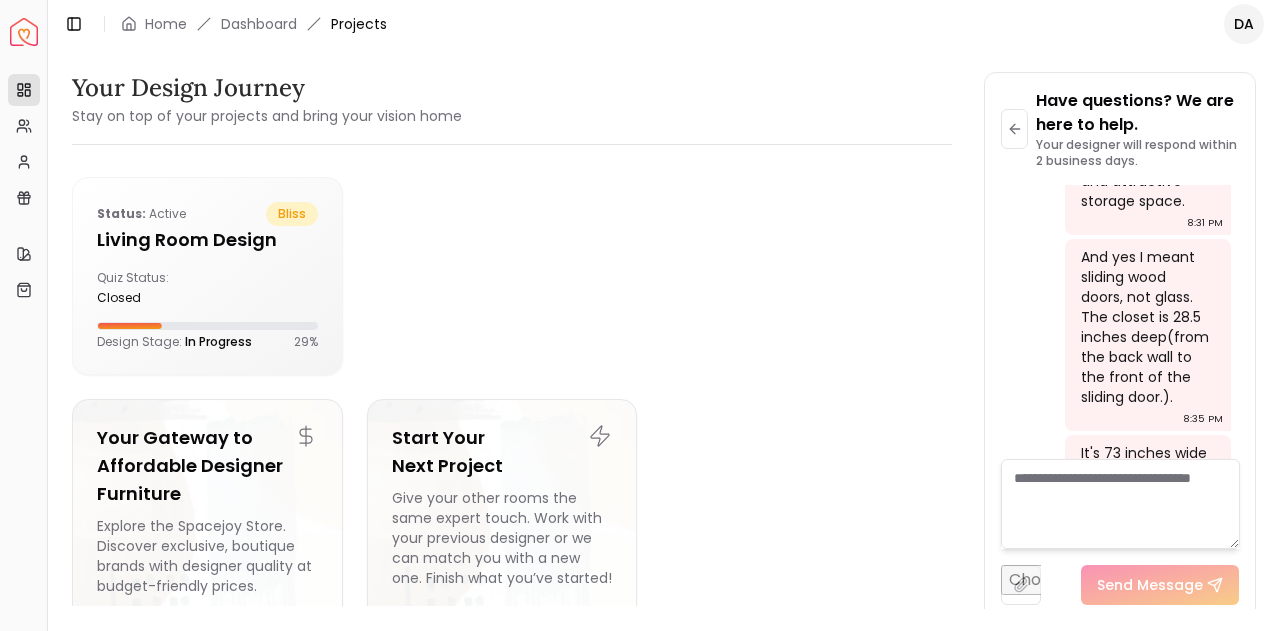 click on "Have questions? We are here to help. Your designer will respond within 2 business days. No More Messages [DATE] Welcome aboard! 🎉
You’re all set — our team is excited to bring your dream space to life.
Quick Tip to Stay in the Loop:
We’ll be sending important updates from [EMAIL], including your design previews, designer messages, and delivery info.
✅ To make sure you never miss a thing:
- Add [EMAIL] to your Contacts or Safe Sender List
- If you use Gmail, drag our email to your Primary tab
- Check your spam or promotions folder just in case, and mark us as “Not Spam”
💡 This one small step ensures your project flows smoothly without delays.
Thanks for choosing Spacejoy. We can’t wait to get started!
Cheers,
The Spacejoy Team [TIME] [DATE] Hi sharing some mood board inspiration showing color palettes I like. This is to help with a project I submitted yesterday. [TIME] [TIME] [TIME] [DATE] [TIME] [DATE] [TIME] [TIME] ?" at bounding box center [1120, 347] 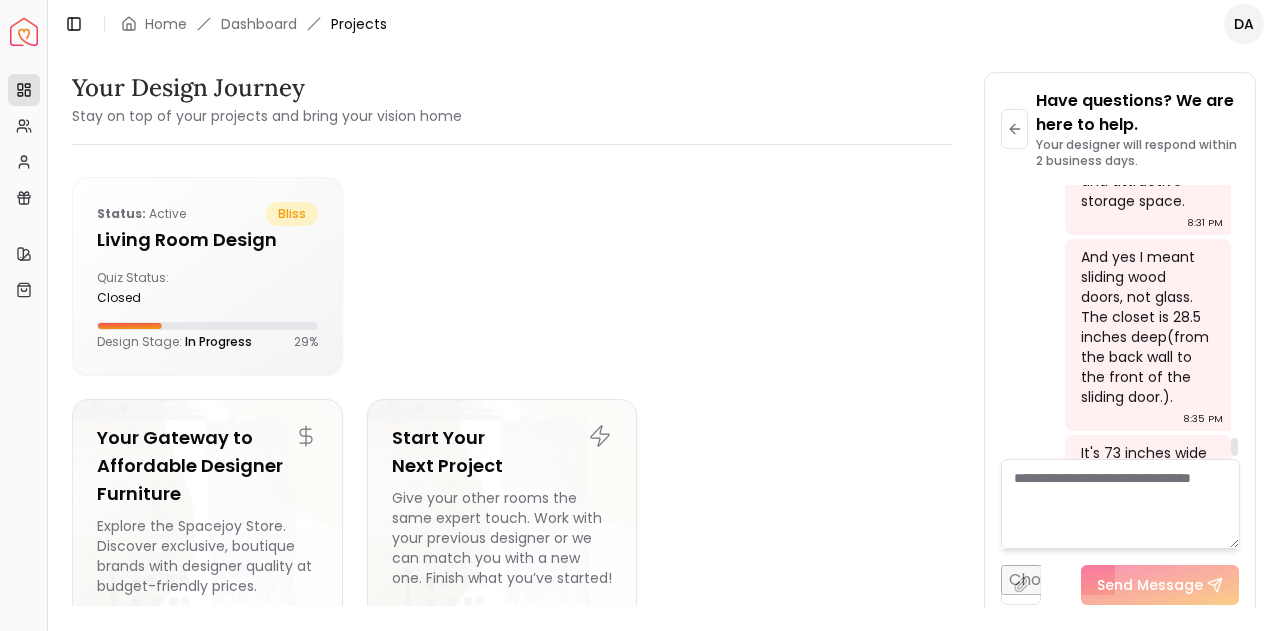 click on "And yes I meant sliding wood doors, not glass. The closet is 28.5 inches deep(from the back wall to the front of the sliding door.)." at bounding box center (1146, 327) 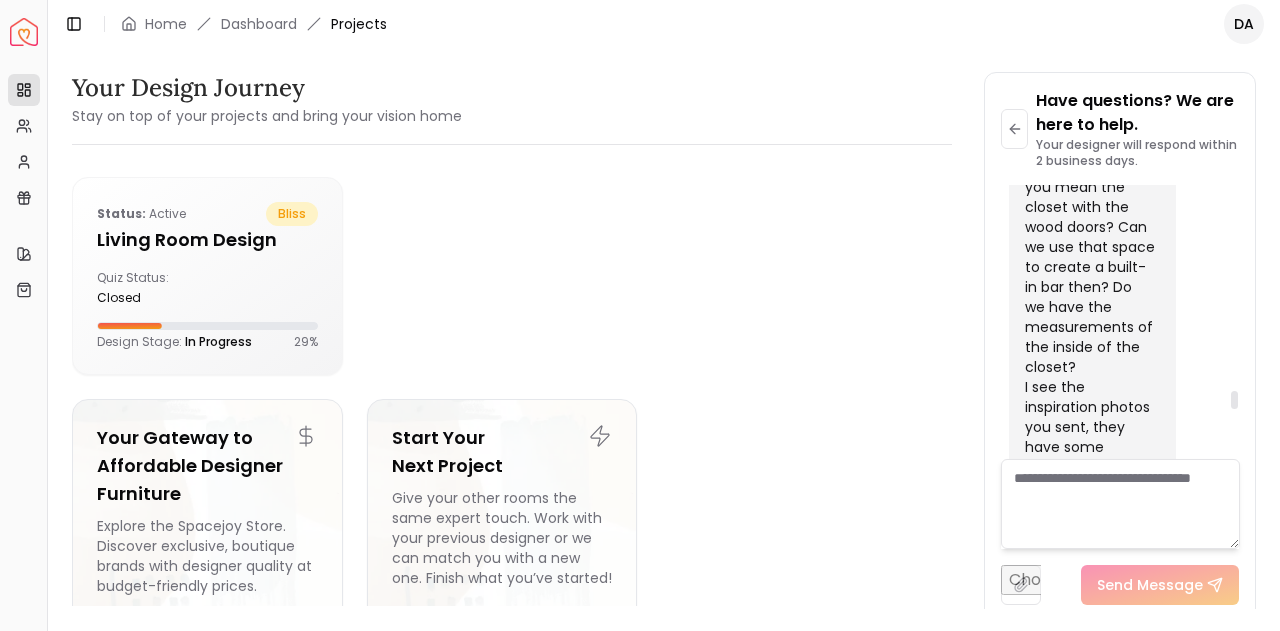 scroll, scrollTop: 5057, scrollLeft: 0, axis: vertical 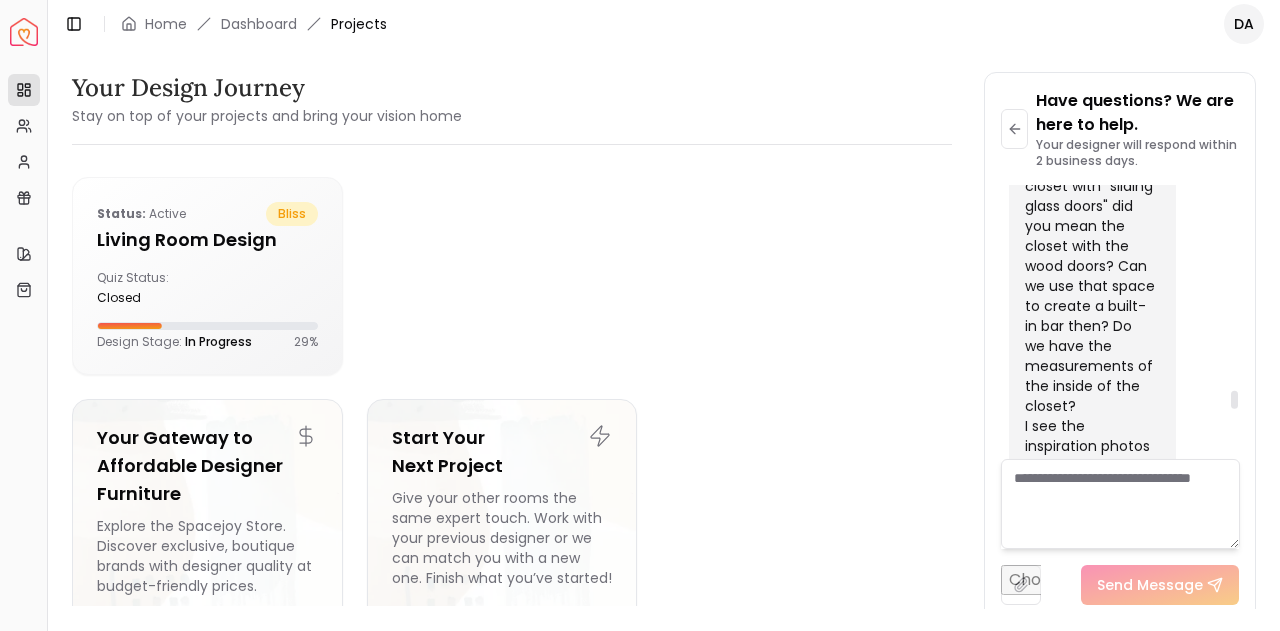 click on "No More Messages [DATE] Welcome aboard! 🎉
You’re all set — our team is excited to bring your dream space to life.
Quick Tip to Stay in the Loop:
We’ll be sending important updates from [EMAIL], including your design previews, designer messages, and delivery info.
✅ To make sure you never miss a thing:
- Add [EMAIL] to your Contacts or Safe Sender List
- If you use Gmail, drag our email to your Primary tab
- Check your spam or promotions folder just in case, and mark us as “Not Spam”
💡 This one small step ensures your project flows smoothly without delays.
Thanks for choosing Spacejoy. We can’t wait to get started!
Cheers,
The Spacejoy Team [TIME] [DATE] Hi sharing some mood board inspiration showing color palettes I like. This is to help with a project I submitted yesterday. [TIME] [TIME] Hi [NAME], thank you for sharing this moodboard. I will pass it to your designer. [TIME] [DATE] [TIME] [DATE] [TIME] [TIME] ?" at bounding box center (1120, -1597) 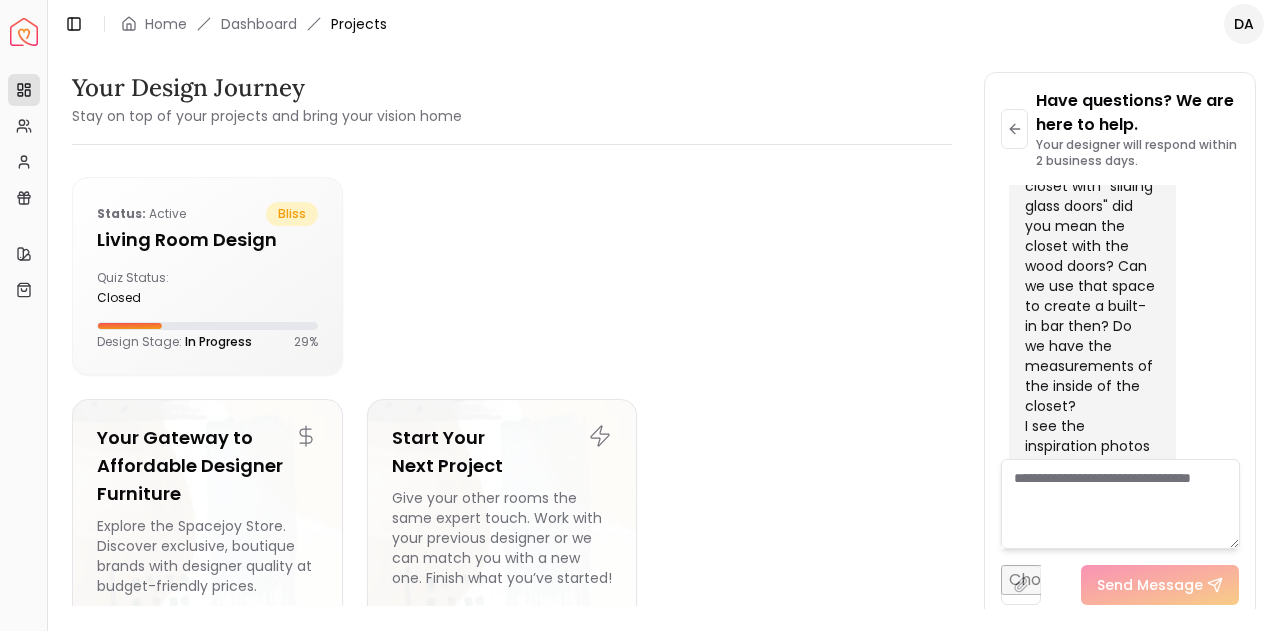 click at bounding box center [1120, 504] 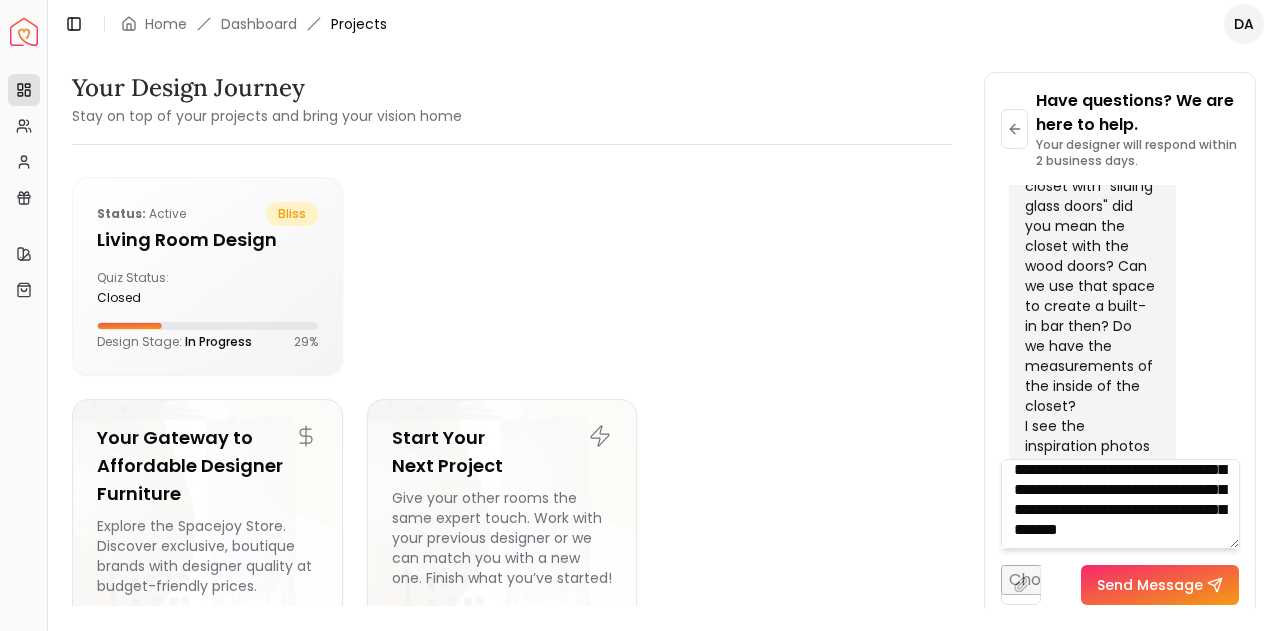 scroll, scrollTop: 100, scrollLeft: 0, axis: vertical 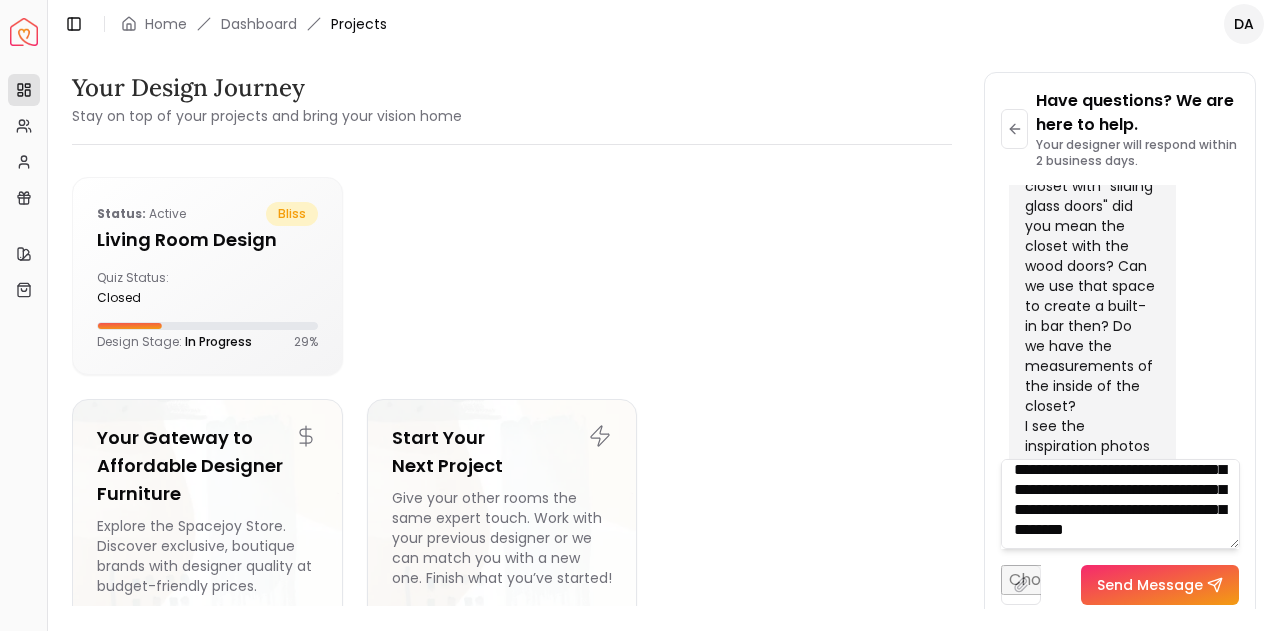 type on "**********" 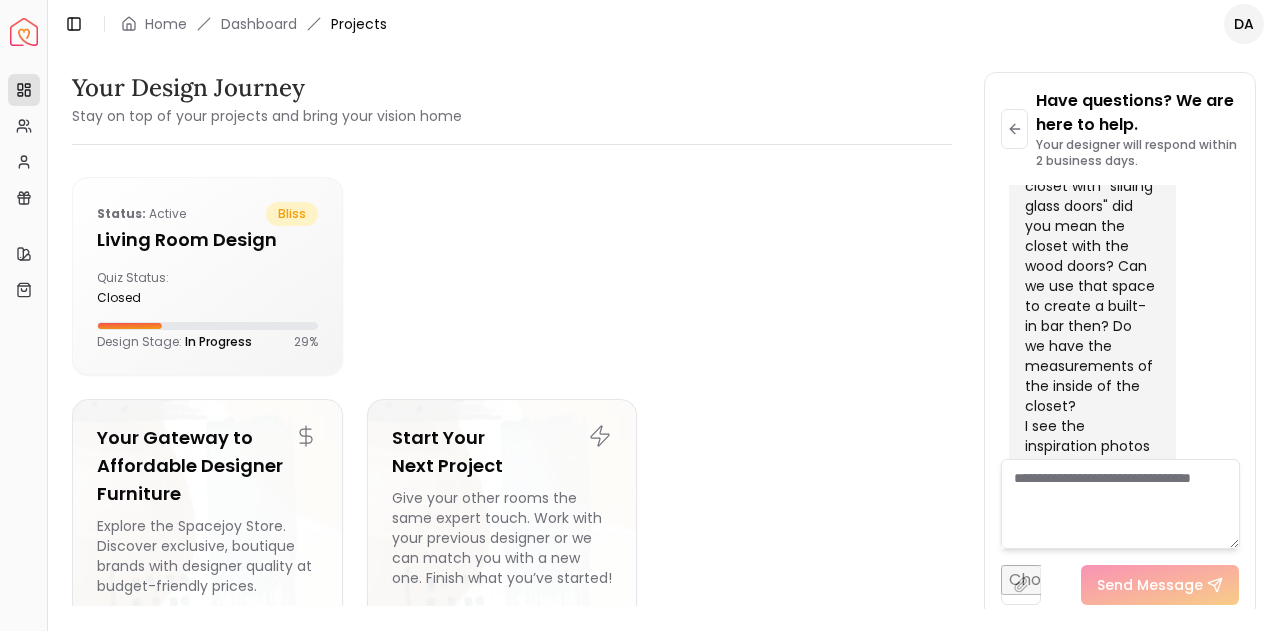 scroll, scrollTop: 0, scrollLeft: 0, axis: both 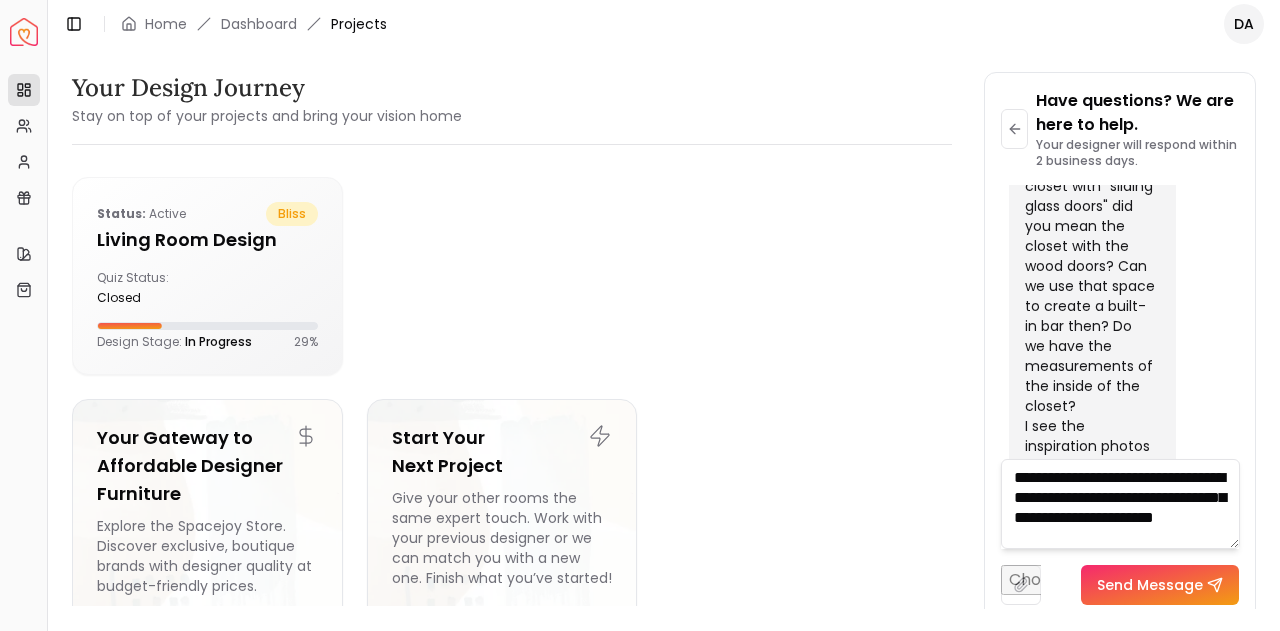 type on "**********" 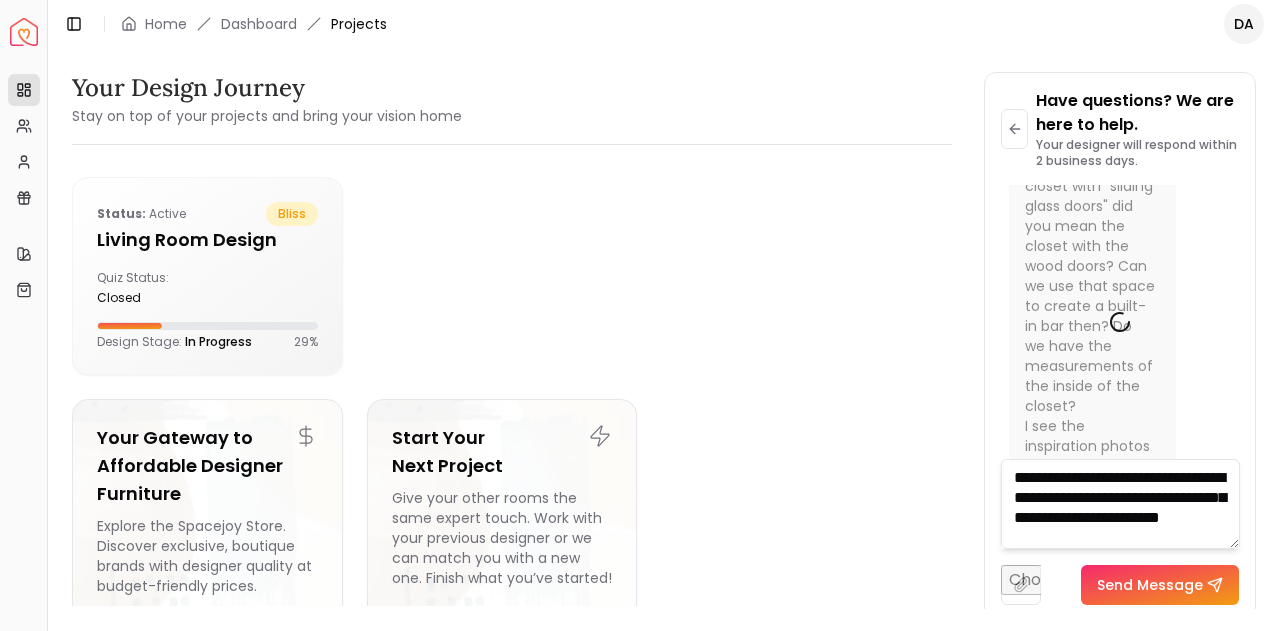 type 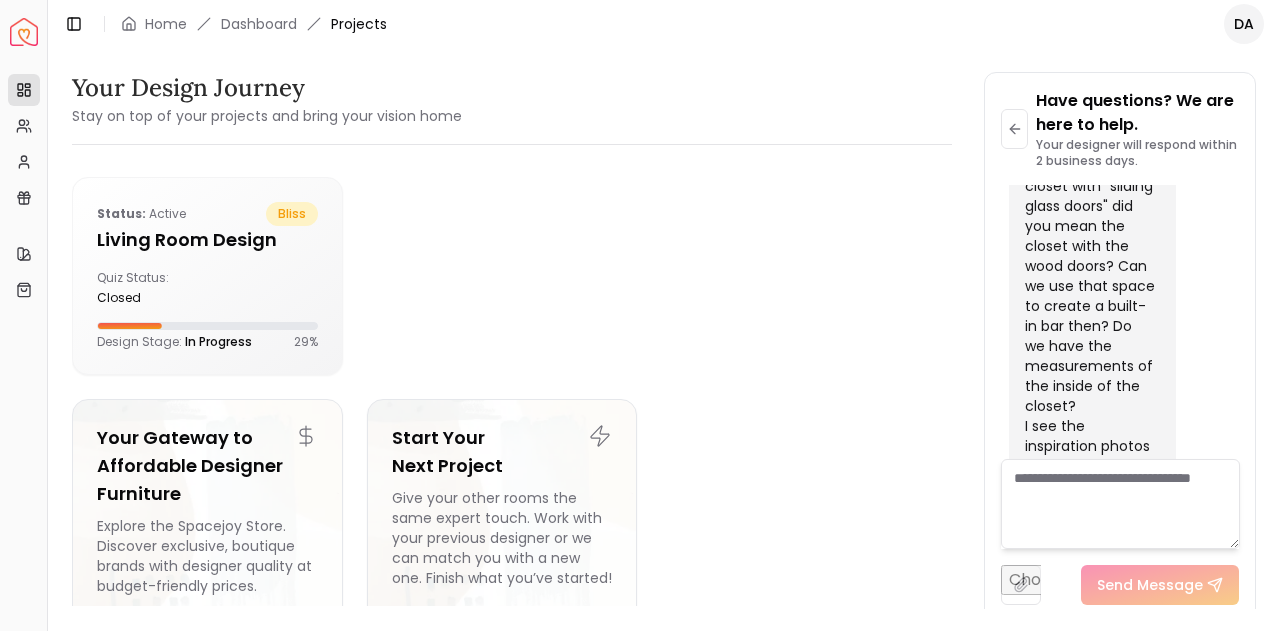 scroll, scrollTop: 0, scrollLeft: 0, axis: both 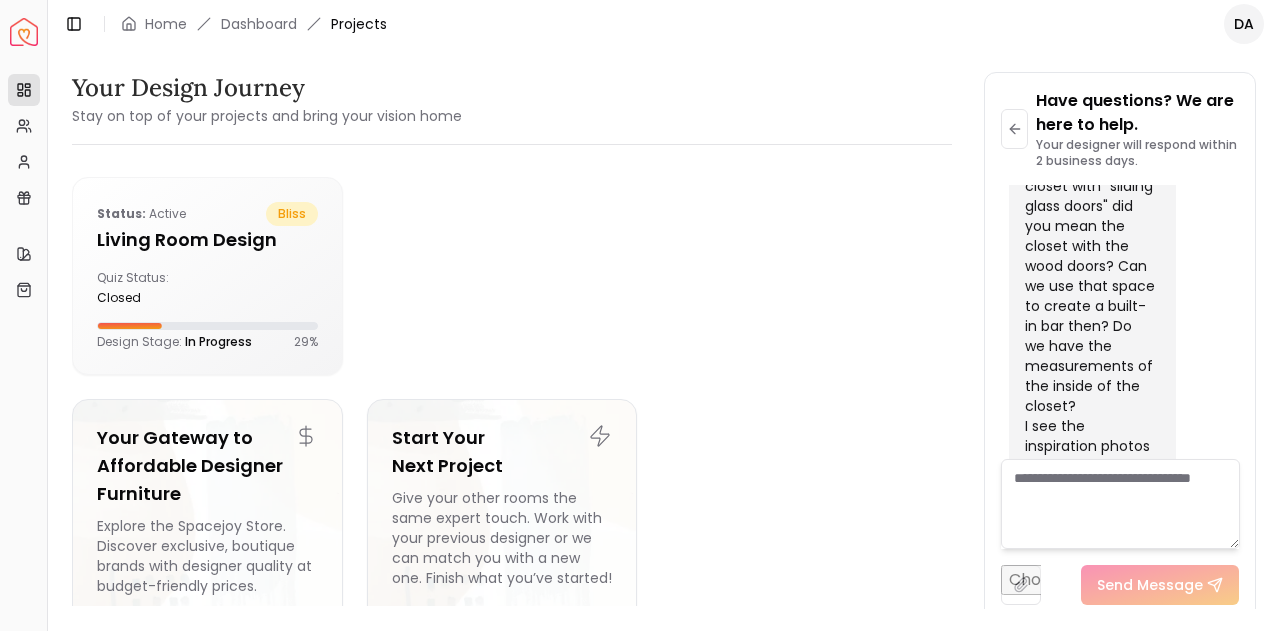 click at bounding box center [1120, 504] 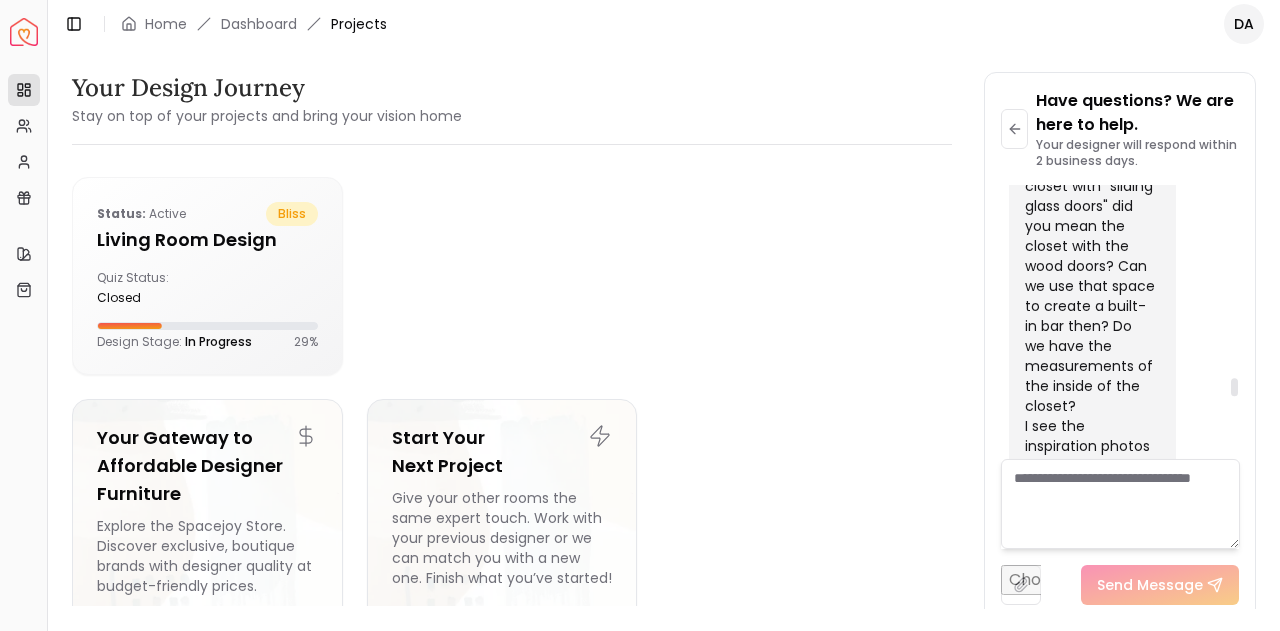 click on "Hi [NAME],
I'm excited to get started on this project.
So this will strictly be a cocktail/coffee lounge area correct? I'm sure you'd like some seating in here, maybe a couple of armchairs and side tables, etc.
You mentioned a closet with "sliding glass doors" did you mean the closet with the wood doors? Can we use that space to create a built-in bar then? Do we have the measurements of the inside of the closet?
I see the inspiration photos you sent, they have some modern coastal vibes with bird art and wallpaper options which I think is a great idea! I just want to make sure I'm on the same page as you; I know you marked Mid Century design on your response form but I don't get Mid Century vibes except for maybe the leather sofa. Can you elaborate?" at bounding box center (1090, 366) 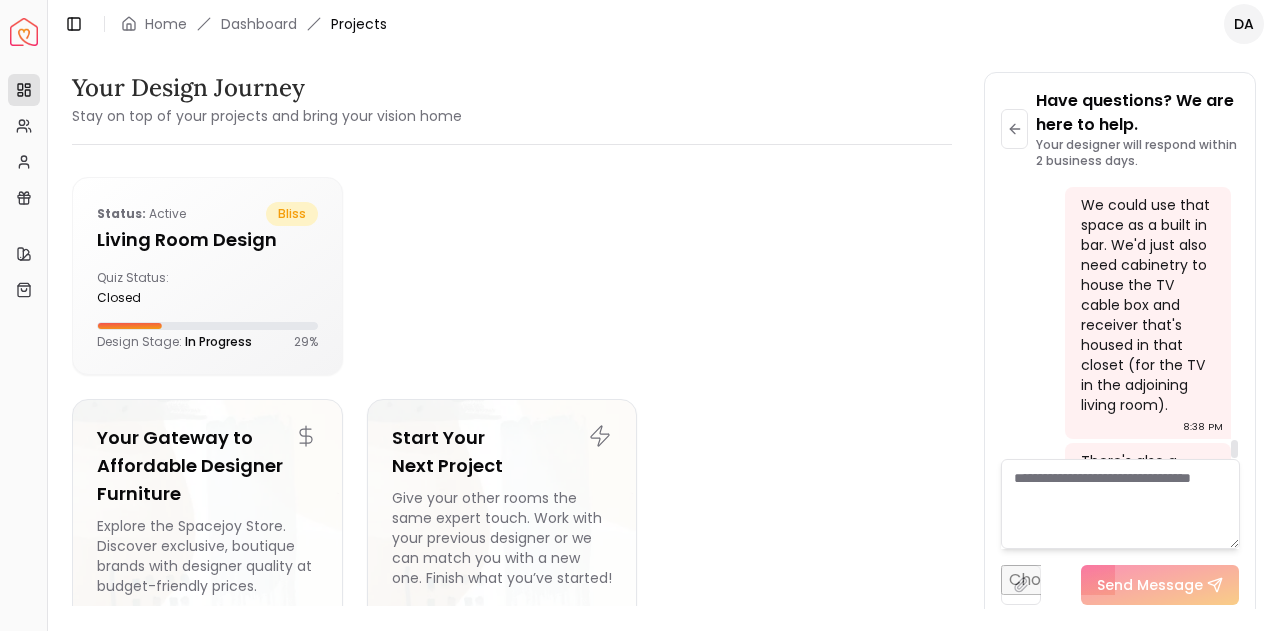 scroll, scrollTop: 6706, scrollLeft: 0, axis: vertical 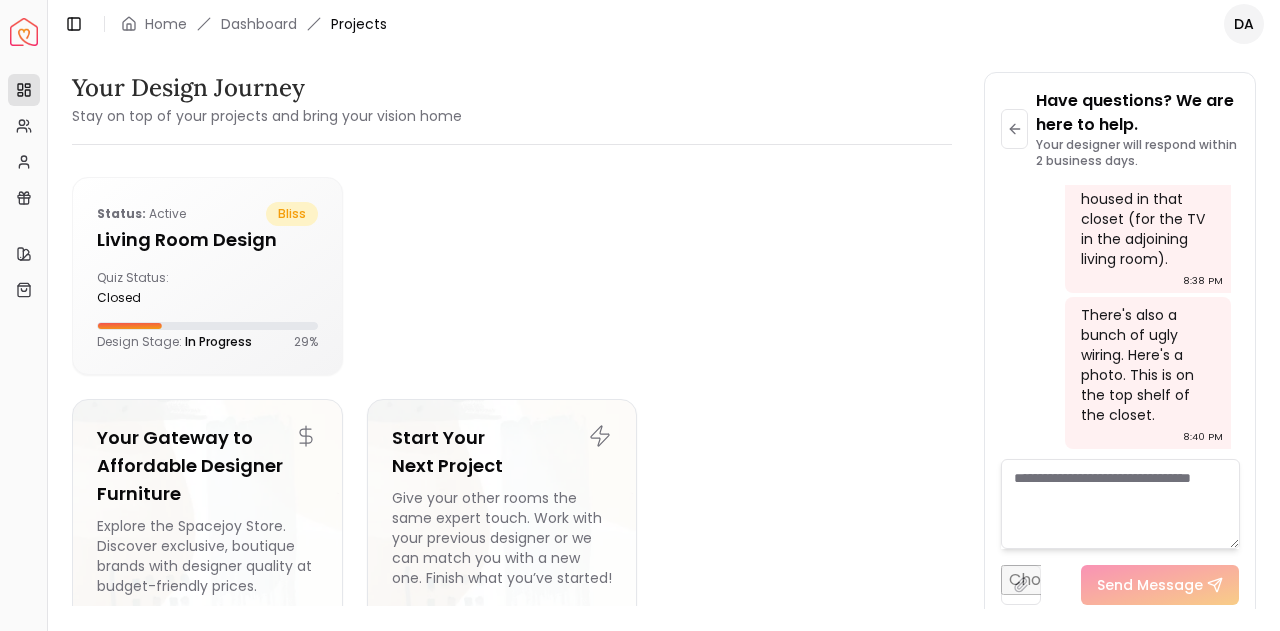 click at bounding box center [1021, 585] 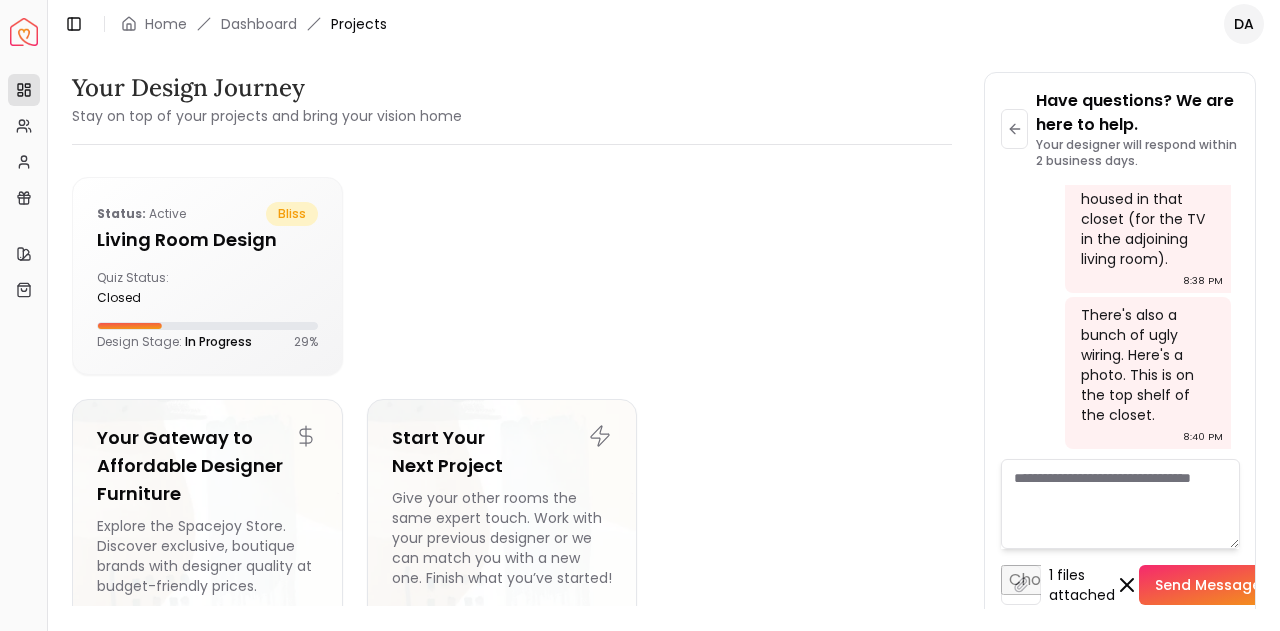 click on "Send Message" at bounding box center [1218, 585] 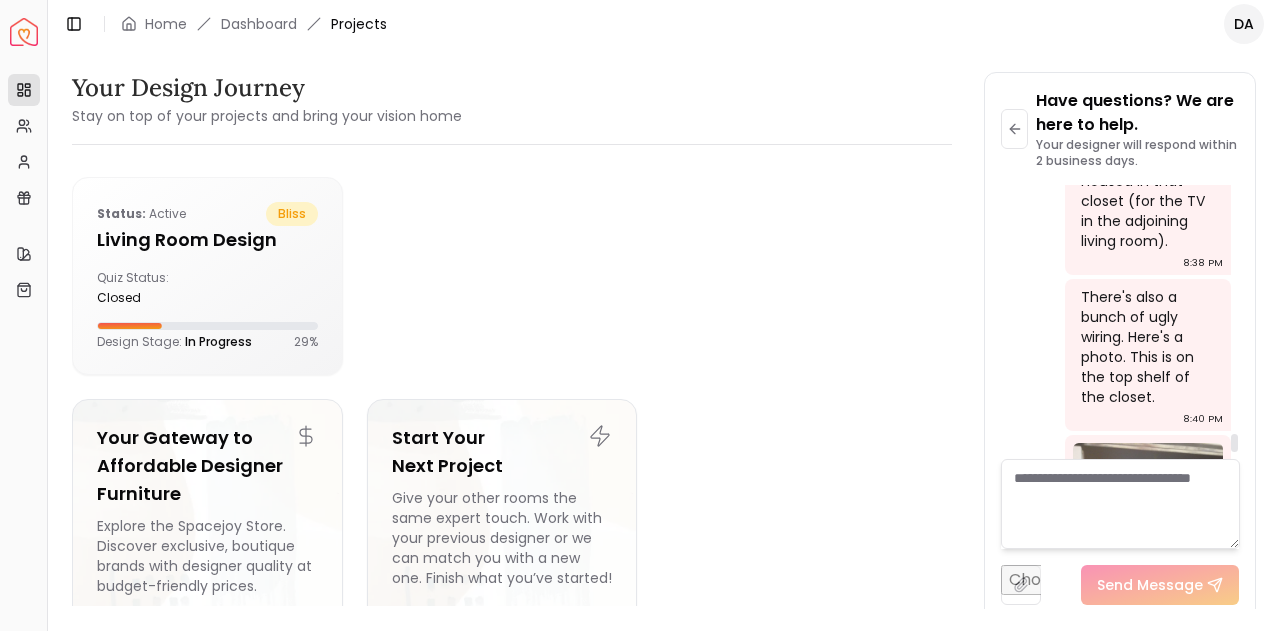 click on "There's also a bunch of ugly wiring. Here's a photo. This is on the top shelf of the closet." at bounding box center [1146, 347] 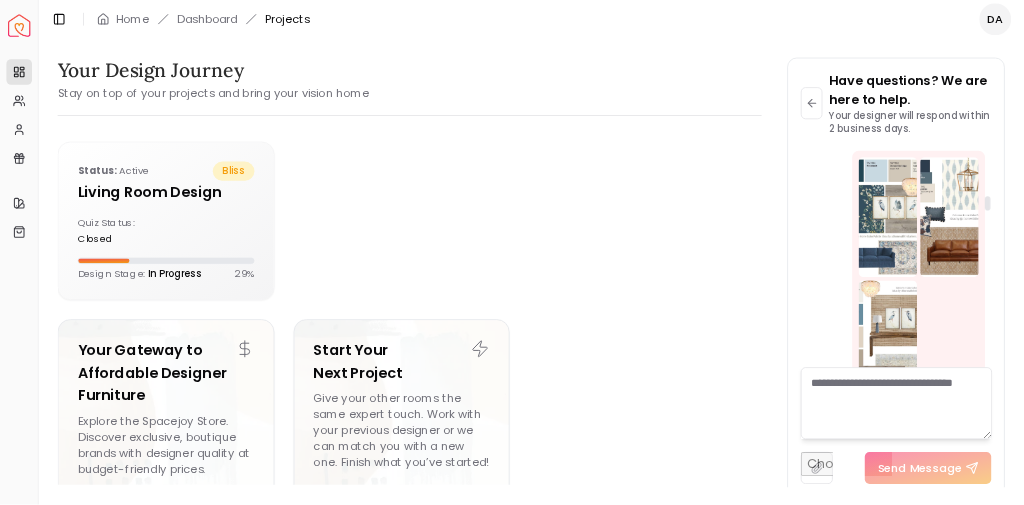 scroll, scrollTop: 1602, scrollLeft: 0, axis: vertical 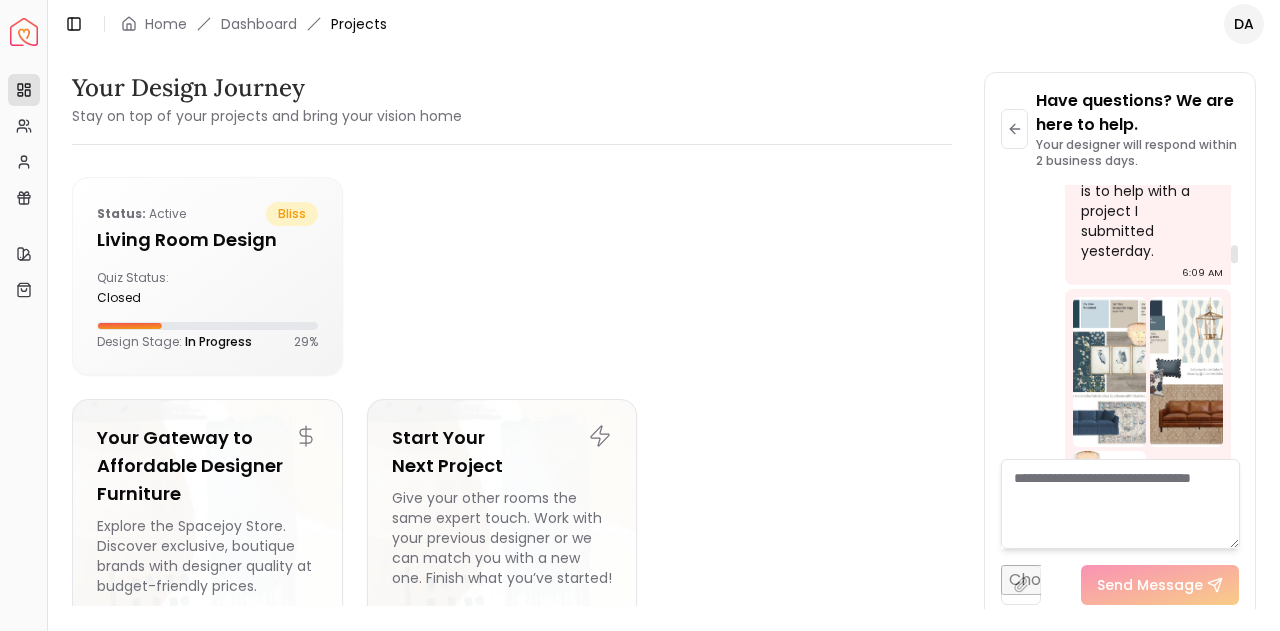 click at bounding box center [1109, 372] 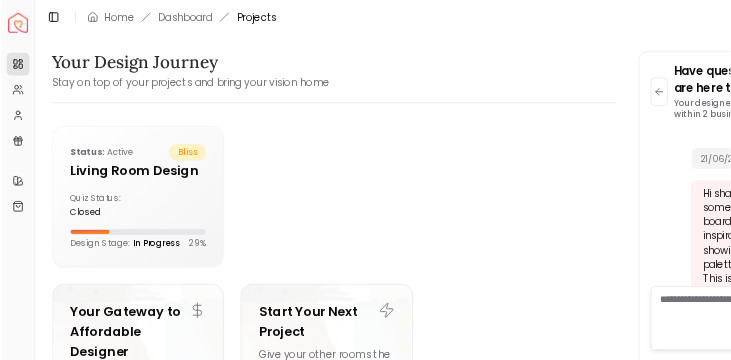 scroll, scrollTop: 1601, scrollLeft: 0, axis: vertical 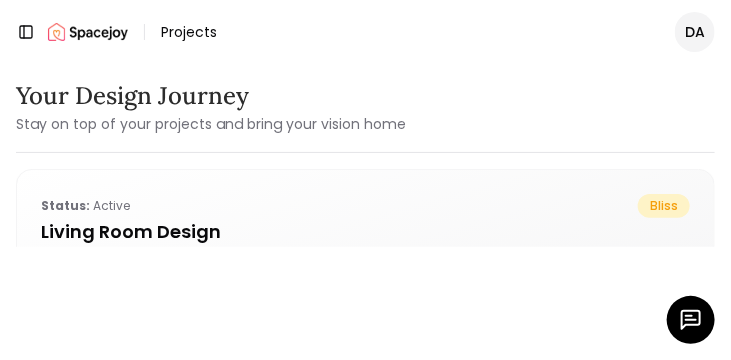 drag, startPoint x: 1211, startPoint y: 26, endPoint x: 582, endPoint y: 333, distance: 699.92145 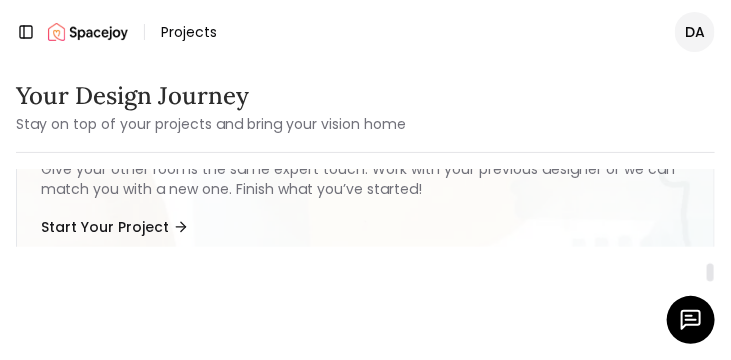 scroll, scrollTop: 482, scrollLeft: 0, axis: vertical 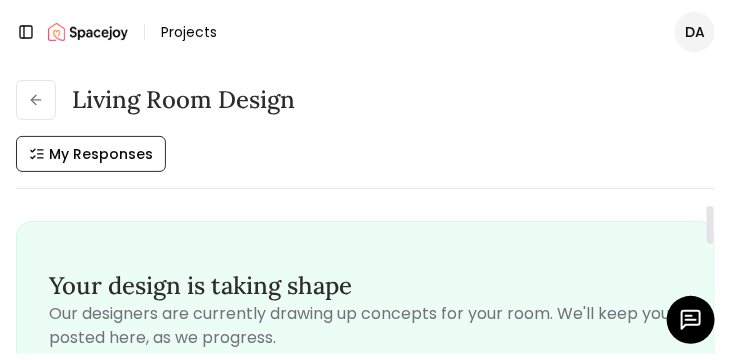 drag, startPoint x: 517, startPoint y: 358, endPoint x: 659, endPoint y: 347, distance: 142.42542 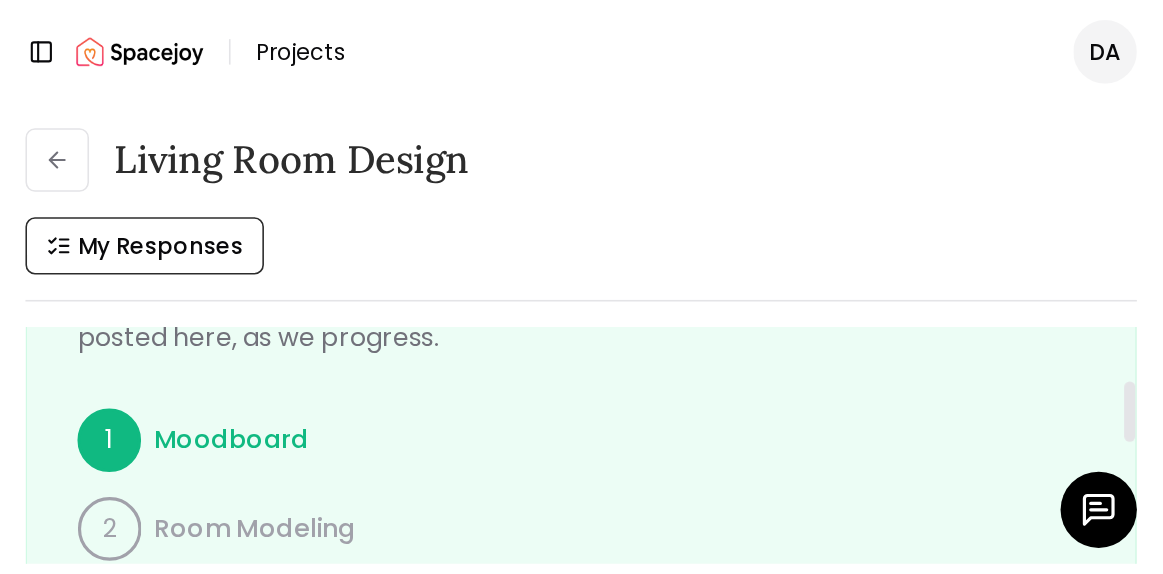 scroll, scrollTop: 0, scrollLeft: 0, axis: both 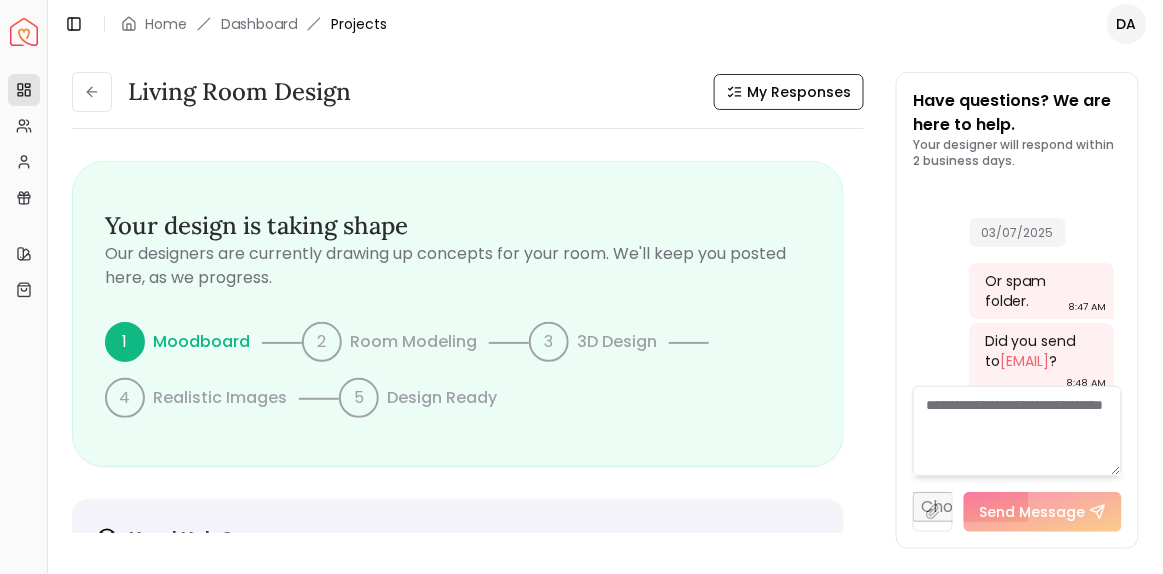 drag, startPoint x: 728, startPoint y: 1, endPoint x: 840, endPoint y: 316, distance: 334.3187 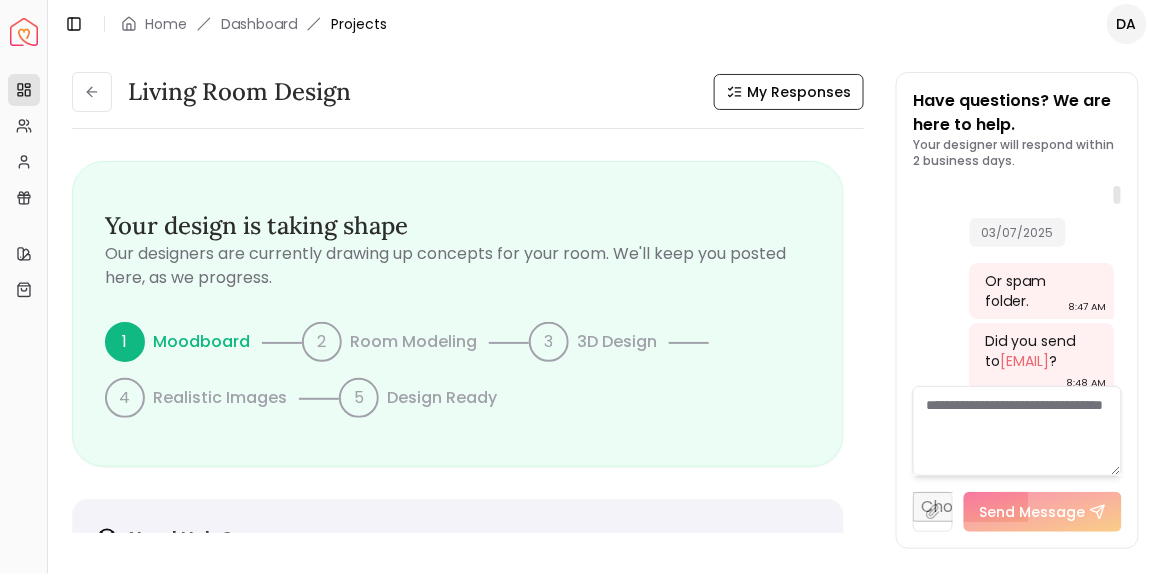 click on "[DATE] Or spam folder. [TIME] Did you send to [EMAIL] ? [TIME] It was sent to [EMAIL], which is the email address associated with your design package purchase. [TIME] We’re currently waiting on a few additional dimensions to get started on your project.
I’ve attached the marked floor plan here as well with the areas labeled alphabetically, these are the dimensions we need. Once we receive them, we’ll be all set to move forward! [TIME] [TIME] [DATE] A = 89 inches [TIME] B = 36.5 inches [TIME] C = 31.5 inches [TIME] D = 56.5 inches [TIME] E =102 inches [TIME] Please note that the closet on wall E is 51.5 inches from frame to frame. [TIME] [DATE] Thanks for this messages! I will forward this to the concerned team. Your project will be assigned to your designer today. [TIME] [DATE] Thank you! [TIME] Today [TIME] [TIME] [TIME] [TIME] It's 73 inches wide (inside walls). [TIME] [TIME] [TIME] [TIME]" at bounding box center [1017, 2601] 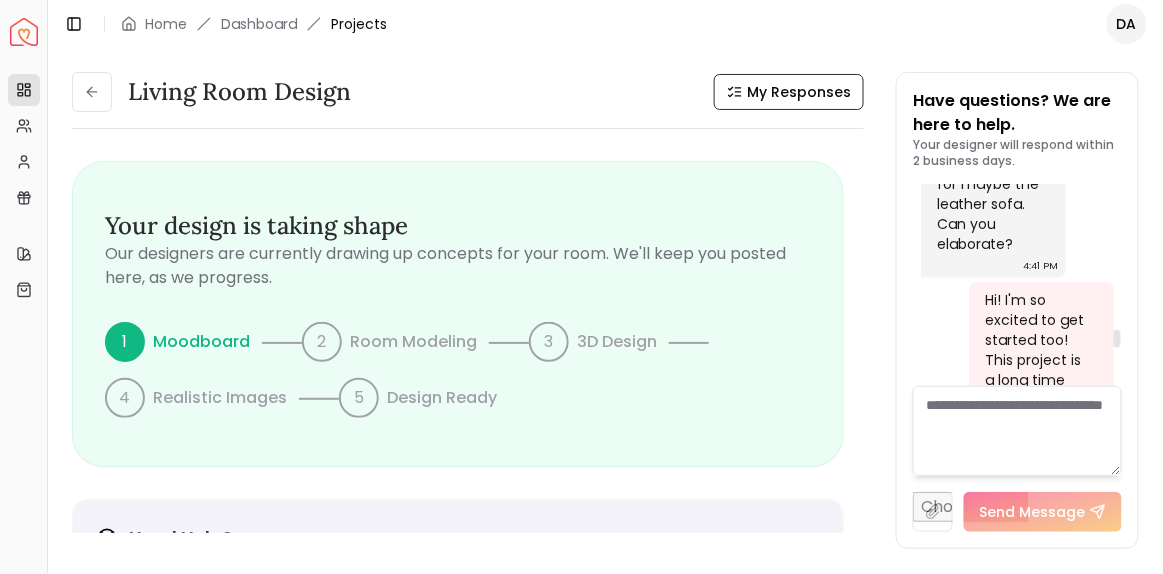 scroll, scrollTop: 5939, scrollLeft: 0, axis: vertical 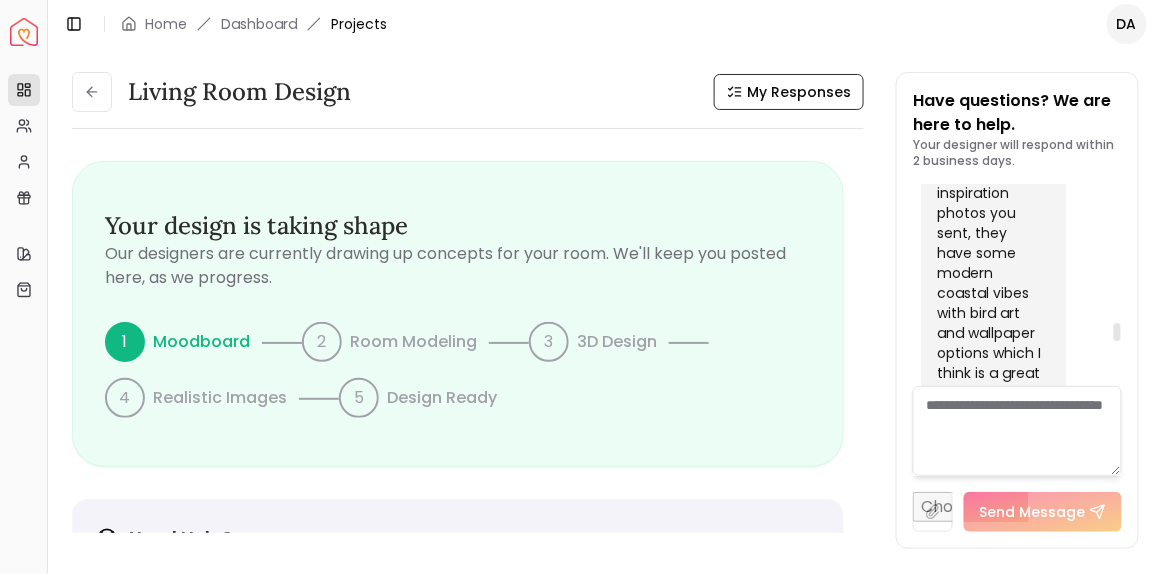 drag, startPoint x: 1116, startPoint y: 335, endPoint x: 1033, endPoint y: 493, distance: 178.47409 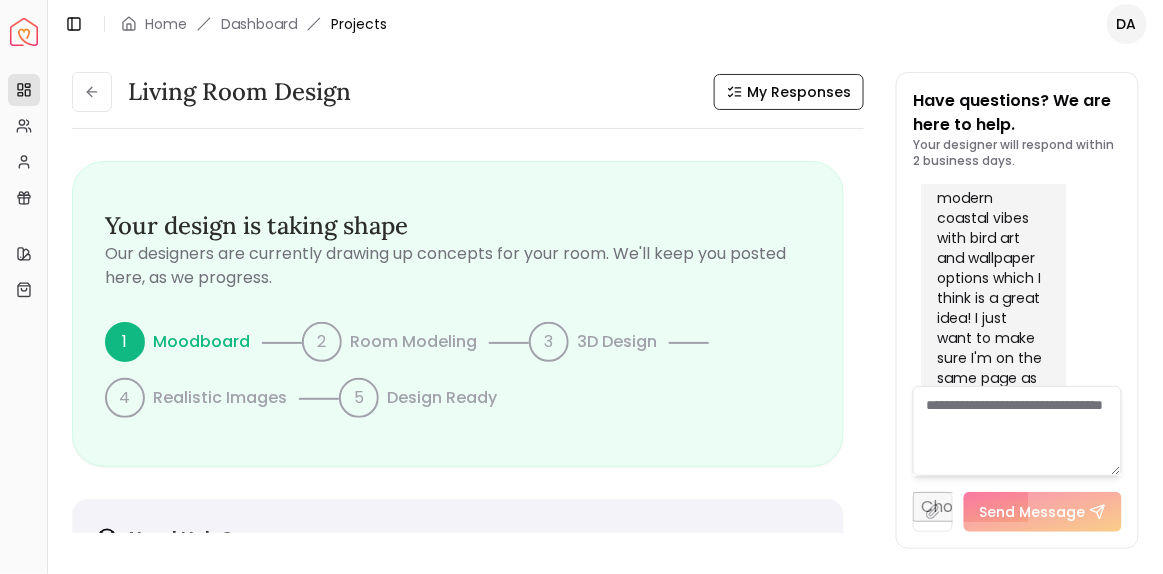 click at bounding box center [1017, 431] 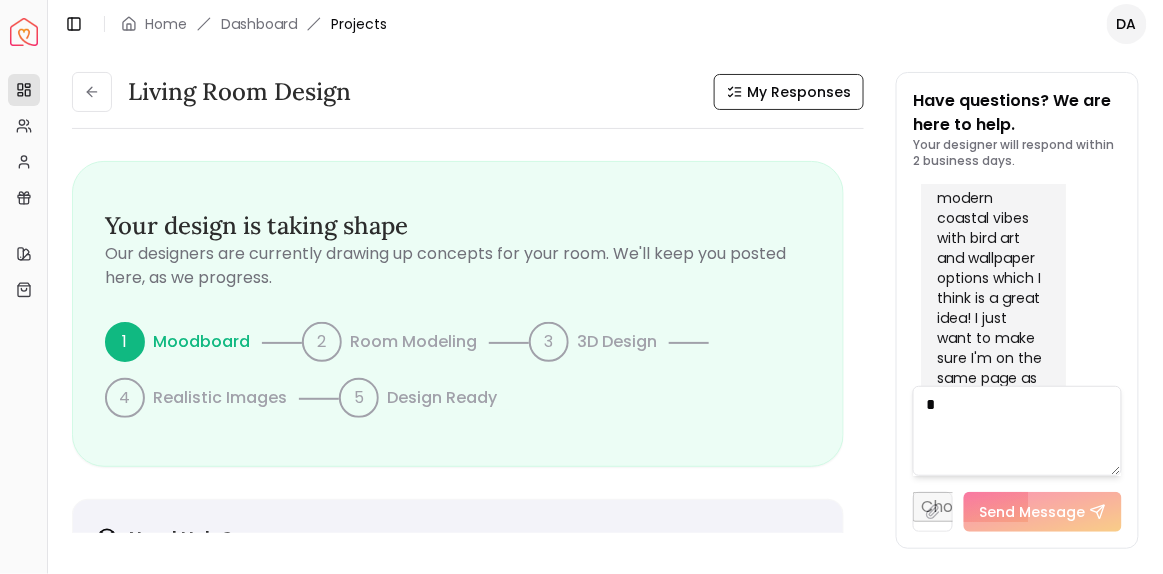 click on "*" at bounding box center (1017, 431) 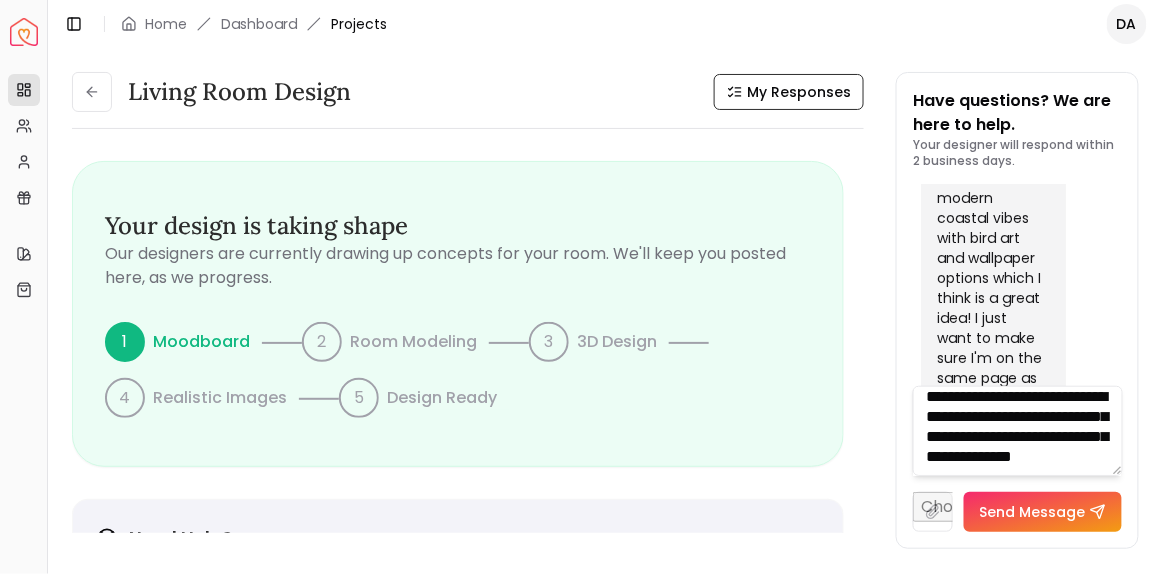 scroll, scrollTop: 40, scrollLeft: 0, axis: vertical 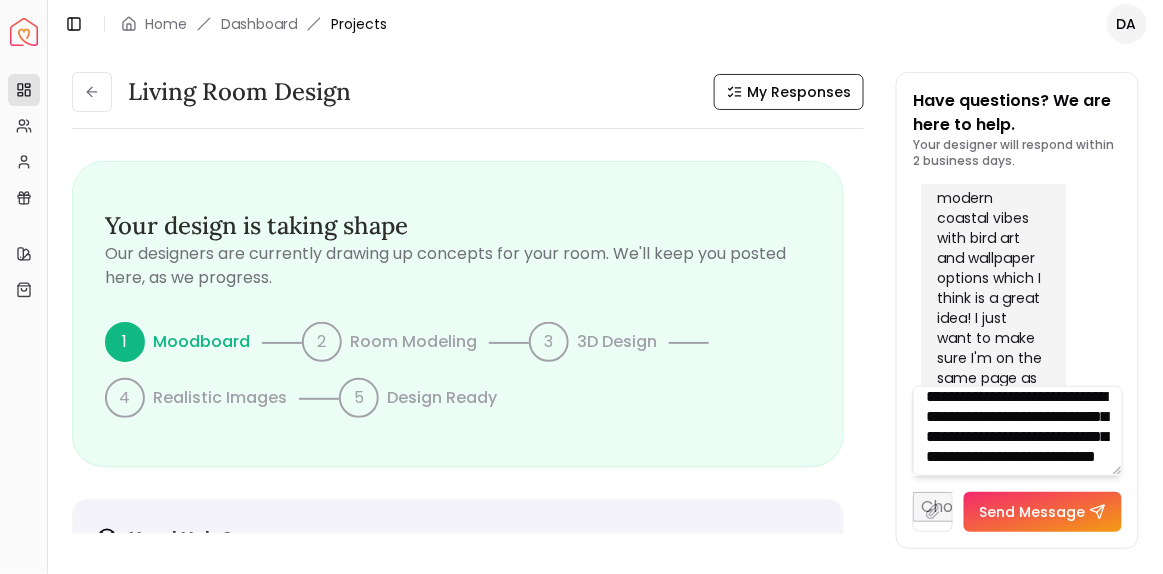 click on "**********" at bounding box center [1018, 431] 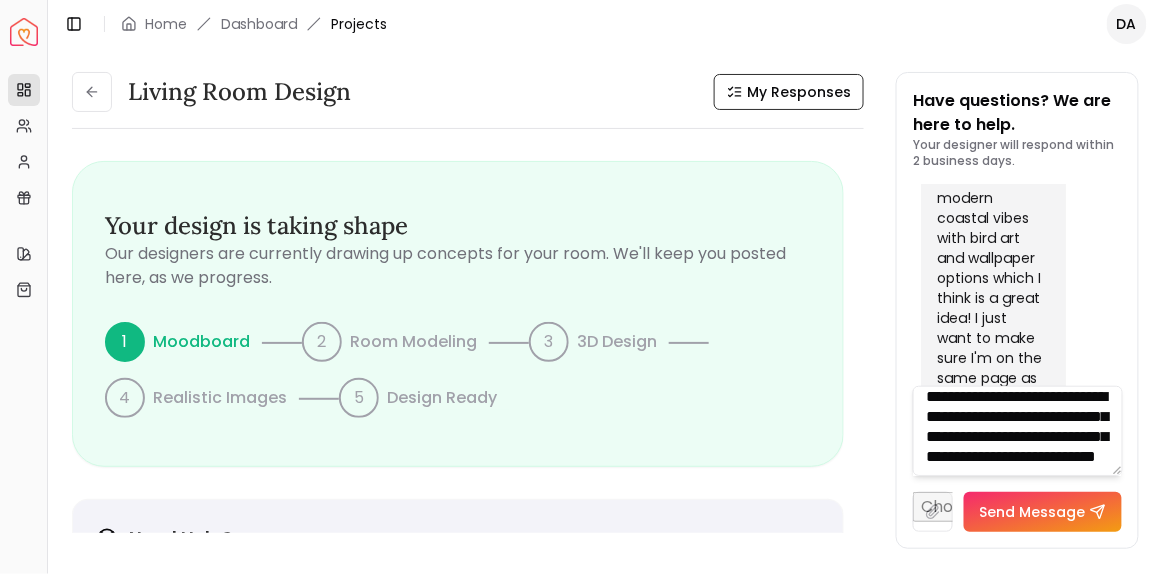 drag, startPoint x: 946, startPoint y: 460, endPoint x: 971, endPoint y: 460, distance: 25 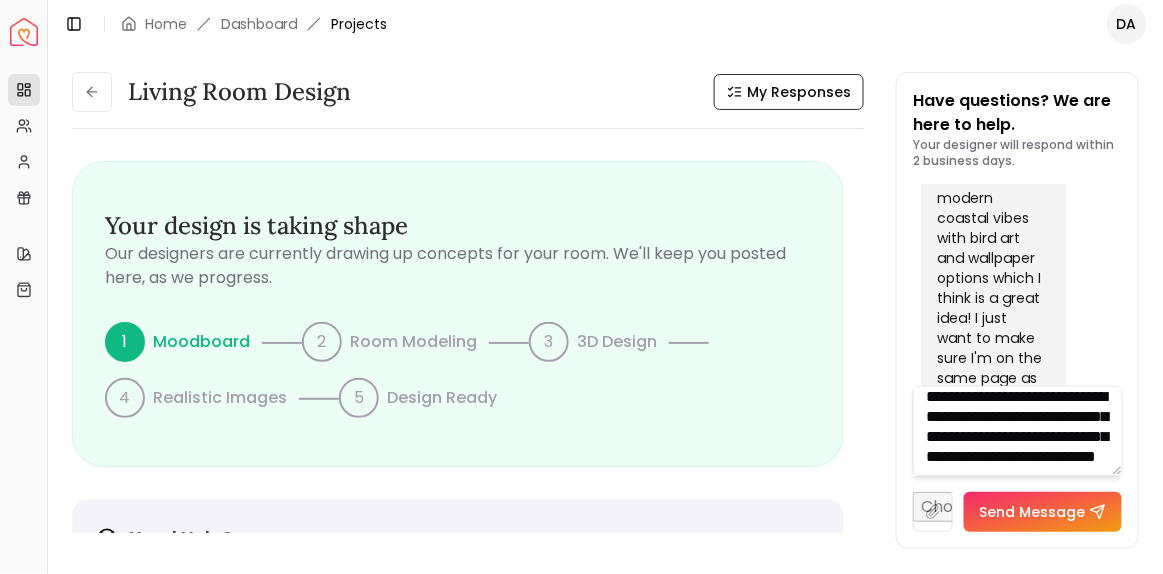 click on "**********" at bounding box center (1018, 431) 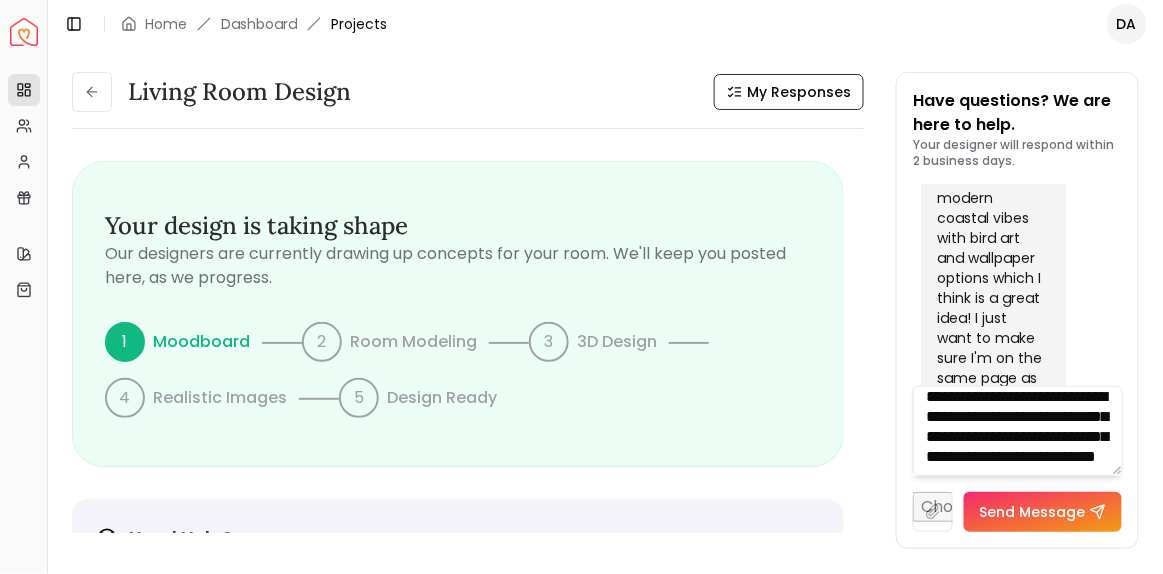 click on "**********" at bounding box center [1018, 431] 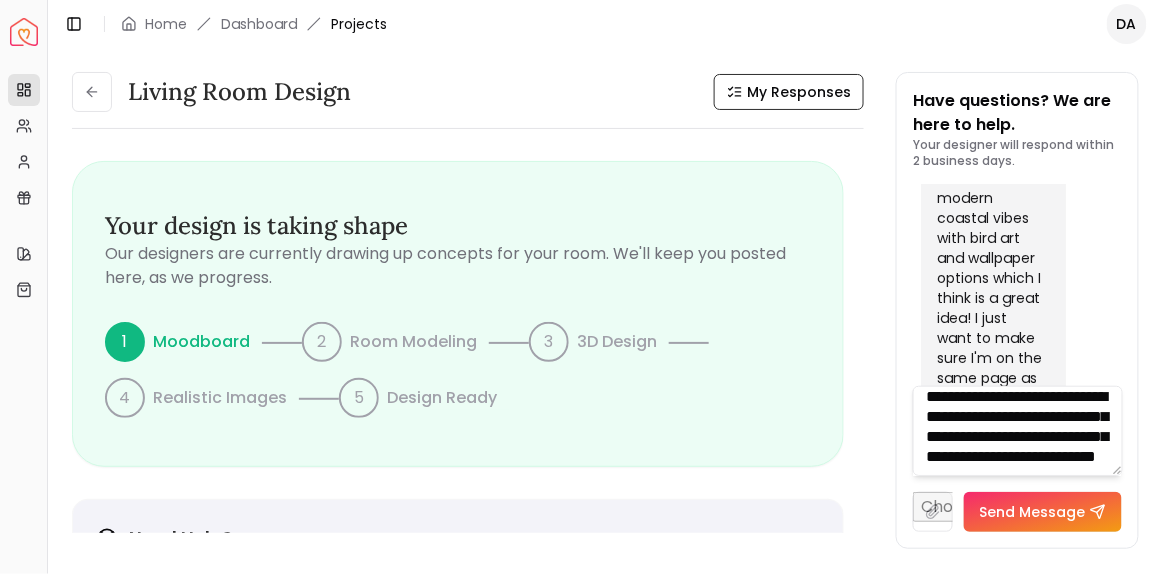 type on "**********" 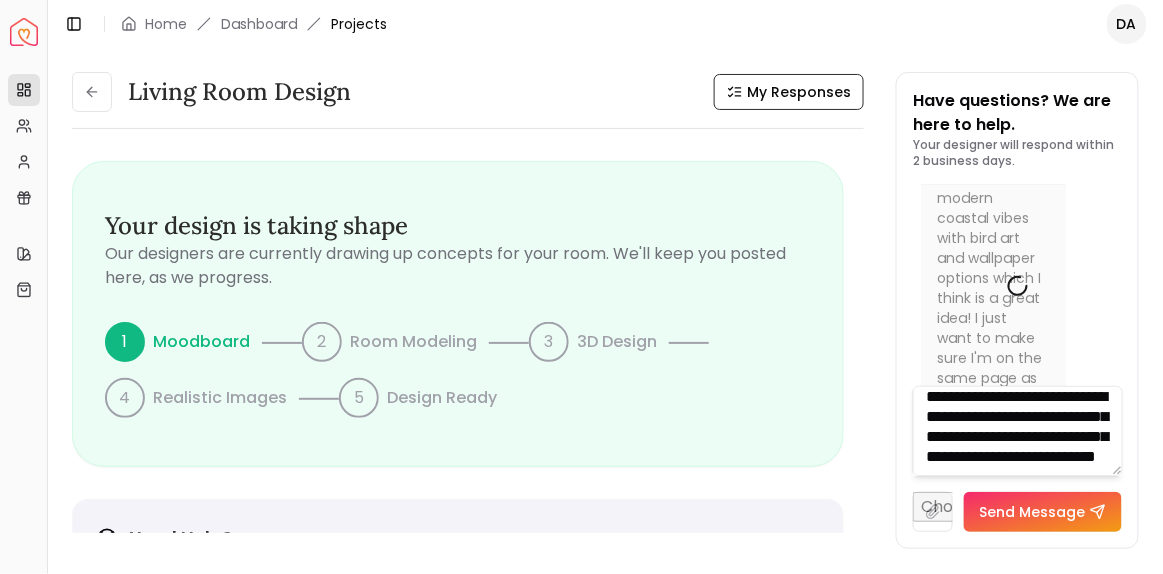 type 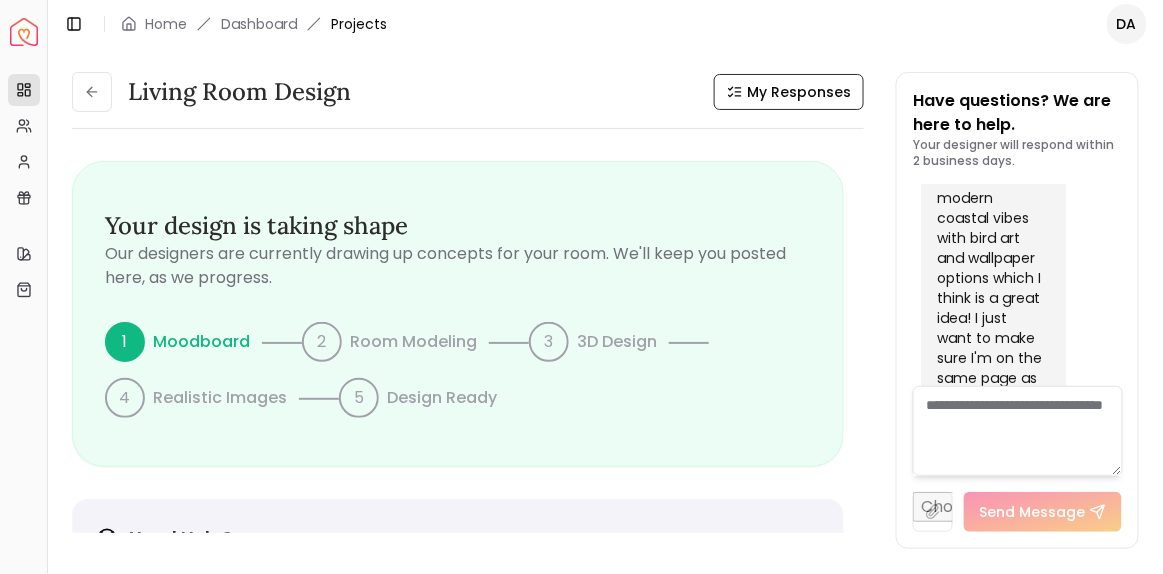 scroll, scrollTop: 0, scrollLeft: 0, axis: both 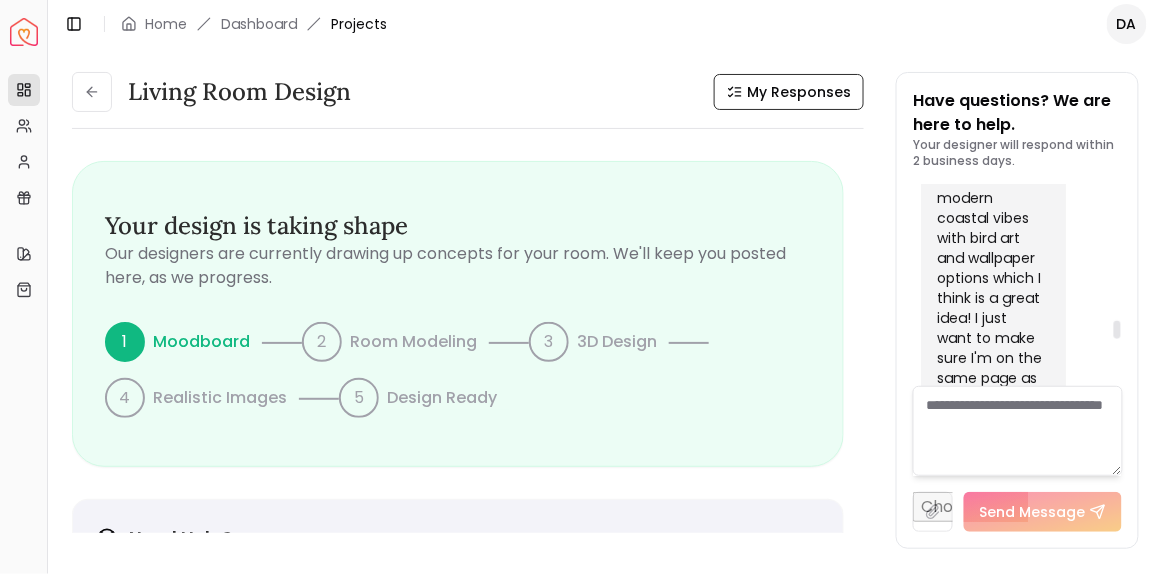 click on "Hi [NAME],
I'm excited to get started on this project.
So this will strictly be a cocktail/coffee lounge area correct? I'm sure you'd like some seating in here, maybe a couple of armchairs and side tables, etc.
You mentioned a closet with "sliding glass doors" did you mean the closet with the wood doors? Can we use that space to create a built-in bar then? Do we have the measurements of the inside of the closet?
I see the inspiration photos you sent, they have some modern coastal vibes with bird art and wallpaper options which I think is a great idea! I just want to make sure I'm on the same page as you; I know you marked Mid Century design on your response form but I don't get Mid Century vibes except for maybe the leather sofa. Can you elaborate?" at bounding box center [991, 38] 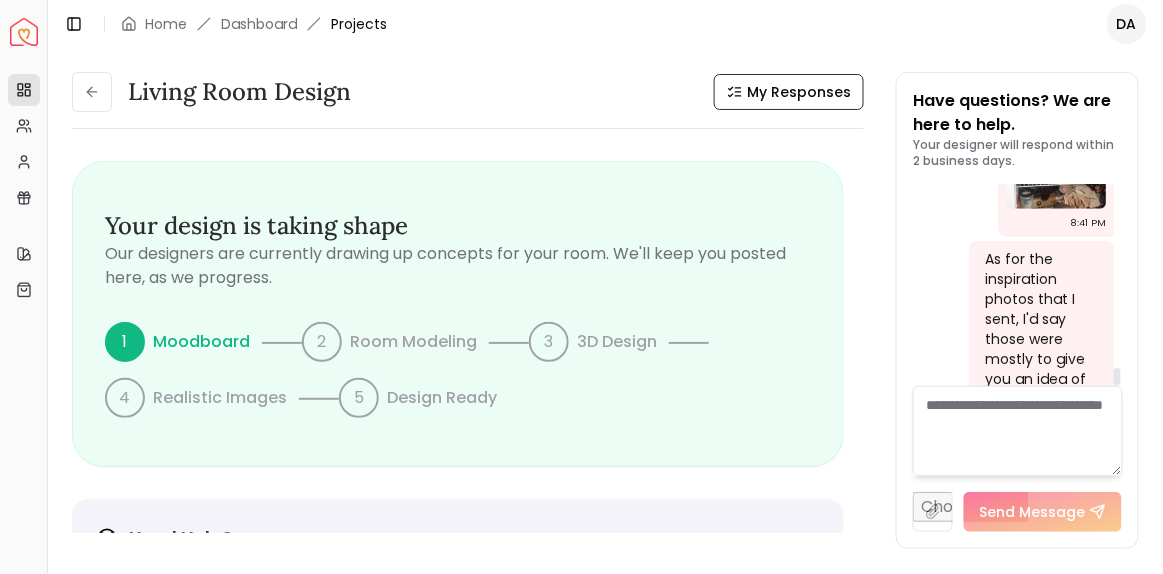scroll, scrollTop: 7817, scrollLeft: 0, axis: vertical 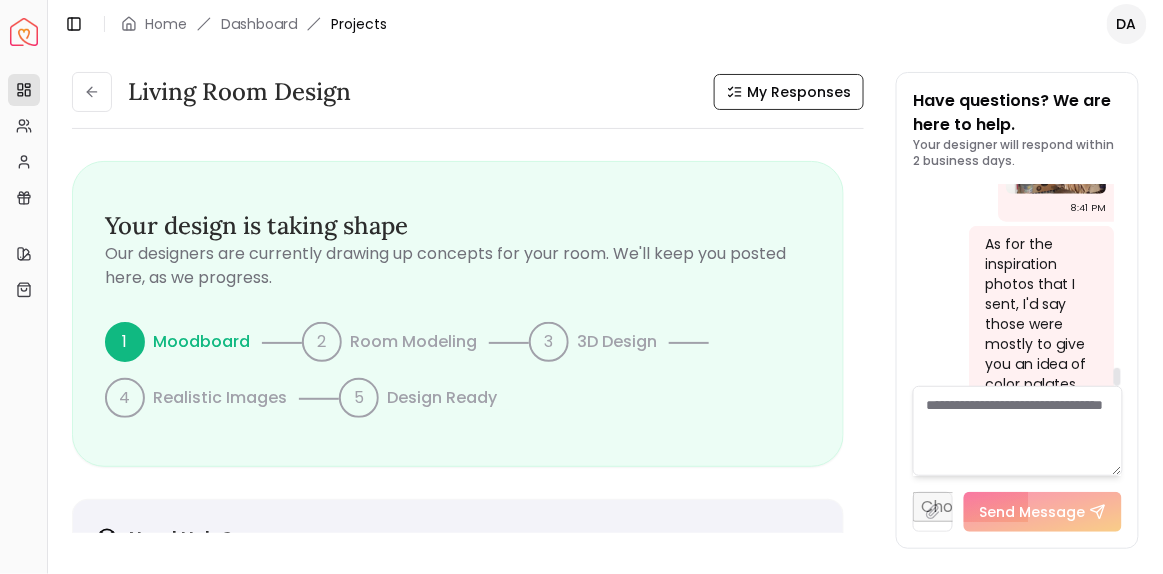 click on "As for the inspiration photos that I sent, I'd say those were mostly to give you an idea of color palates that I like." at bounding box center [1039, 324] 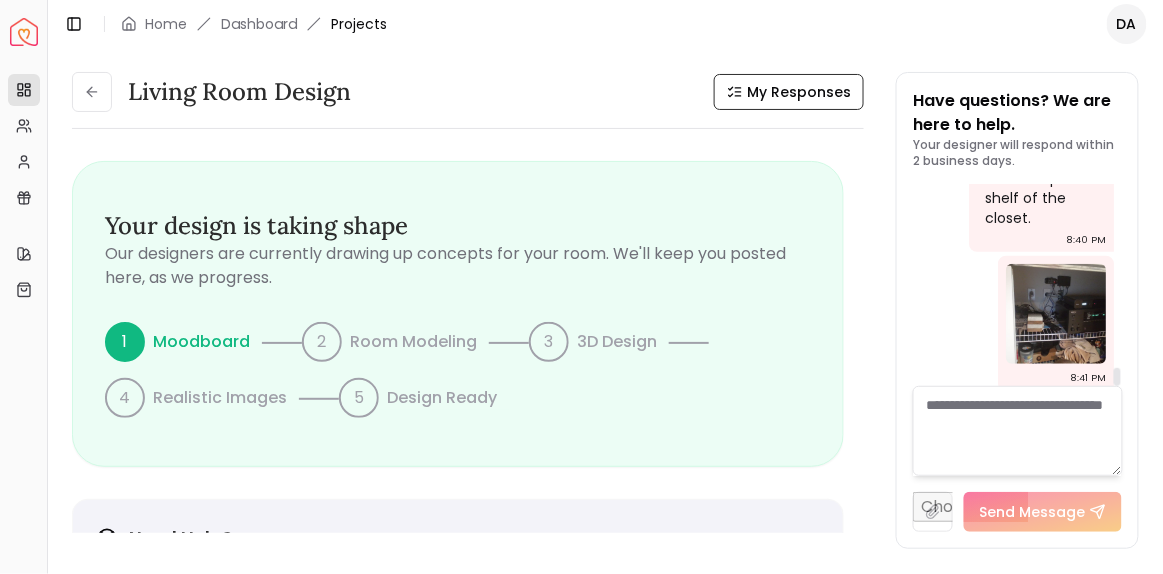scroll, scrollTop: 7641, scrollLeft: 0, axis: vertical 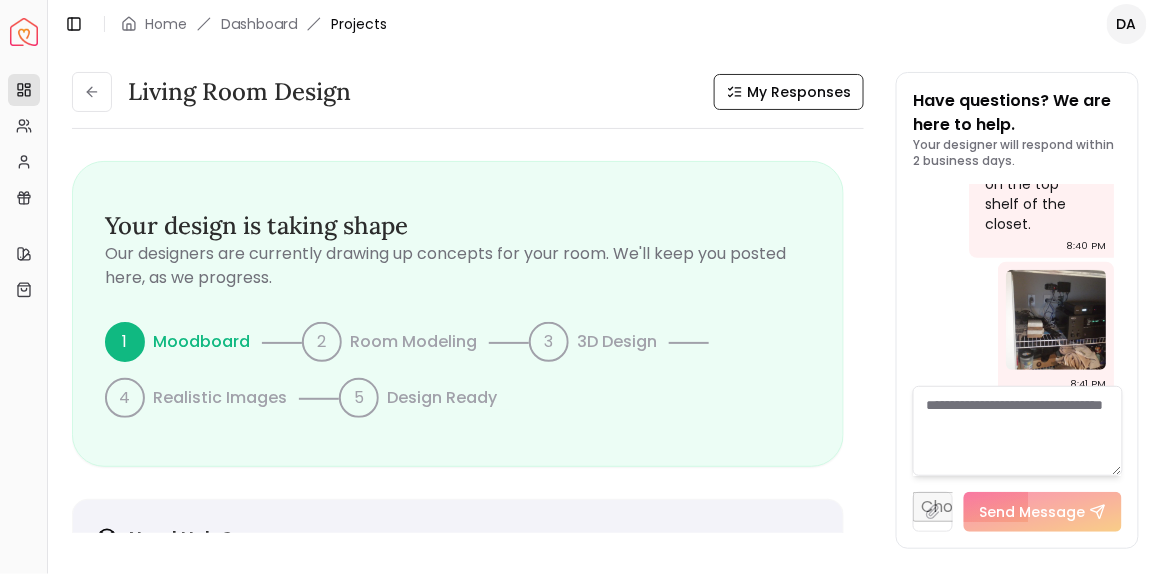 click at bounding box center (1018, 431) 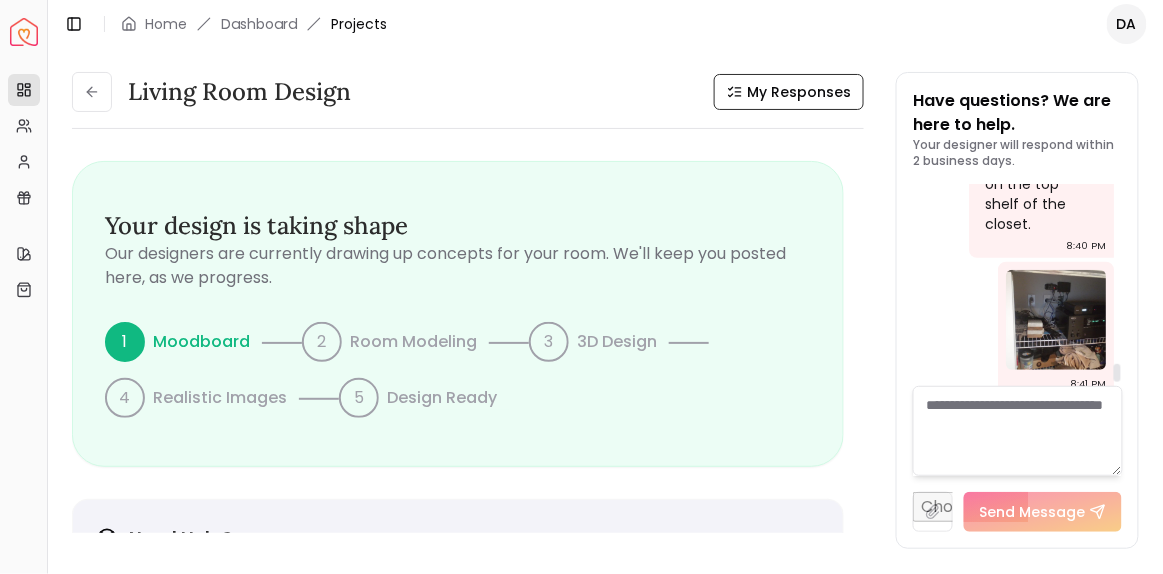click on "No More Messages [DATE] Welcome aboard! 🎉
You’re all set — our team is excited to bring your dream space to life.
Quick Tip to Stay in the Loop:
We’ll be sending important updates from [EMAIL], including your design previews, designer messages, and delivery info.
✅ To make sure you never miss a thing:
- Add [EMAIL] to your Contacts or Safe Sender List
- If you use Gmail, drag our email to your Primary tab
- Check your spam or promotions folder just in case, and mark us as “Not Spam”
💡 This one small step ensures your project flows smoothly without delays.
Thanks for choosing Spacejoy. We can’t wait to get started!
Cheers,
The Spacejoy Team [TIME] [DATE] Hi sharing some mood board inspiration showing color palettes I like. This is to help with a project I submitted yesterday. [TIME] [TIME] [TIME] [DATE] [TIME] [DATE] [TIME] [TIME] ?" at bounding box center [1017, -3416] 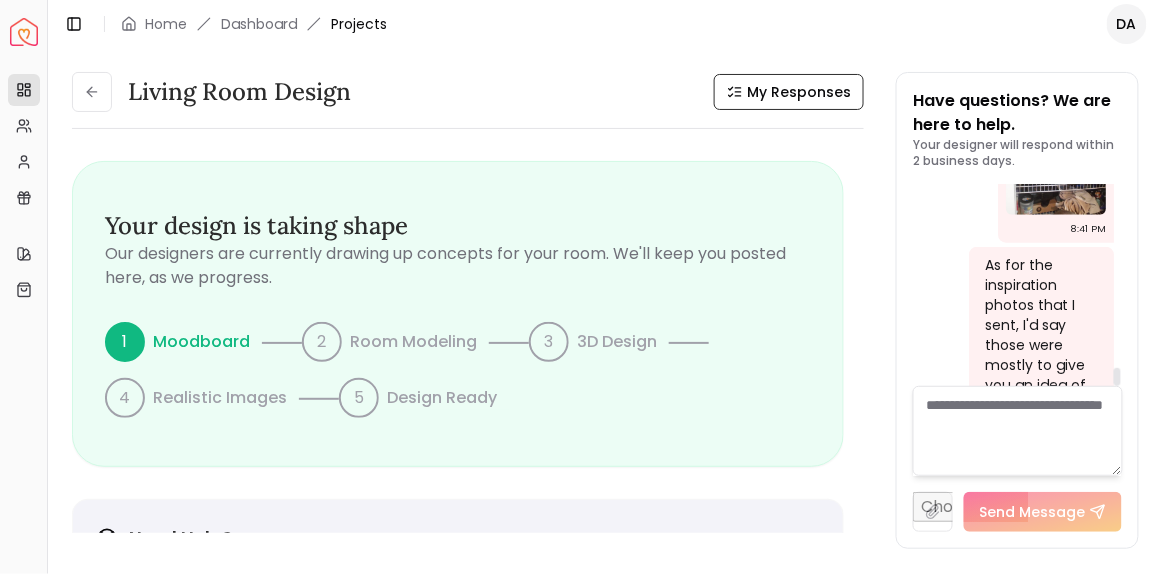 scroll, scrollTop: 7817, scrollLeft: 0, axis: vertical 